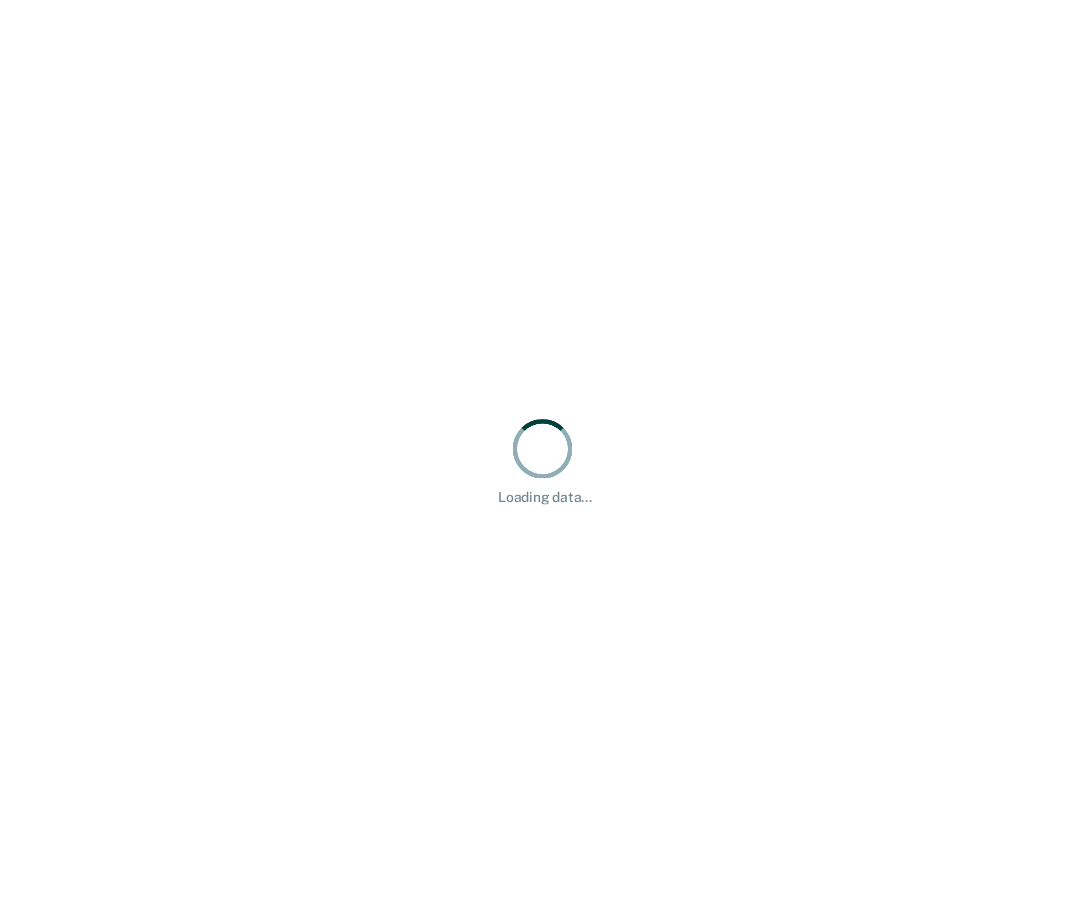 scroll, scrollTop: 0, scrollLeft: 0, axis: both 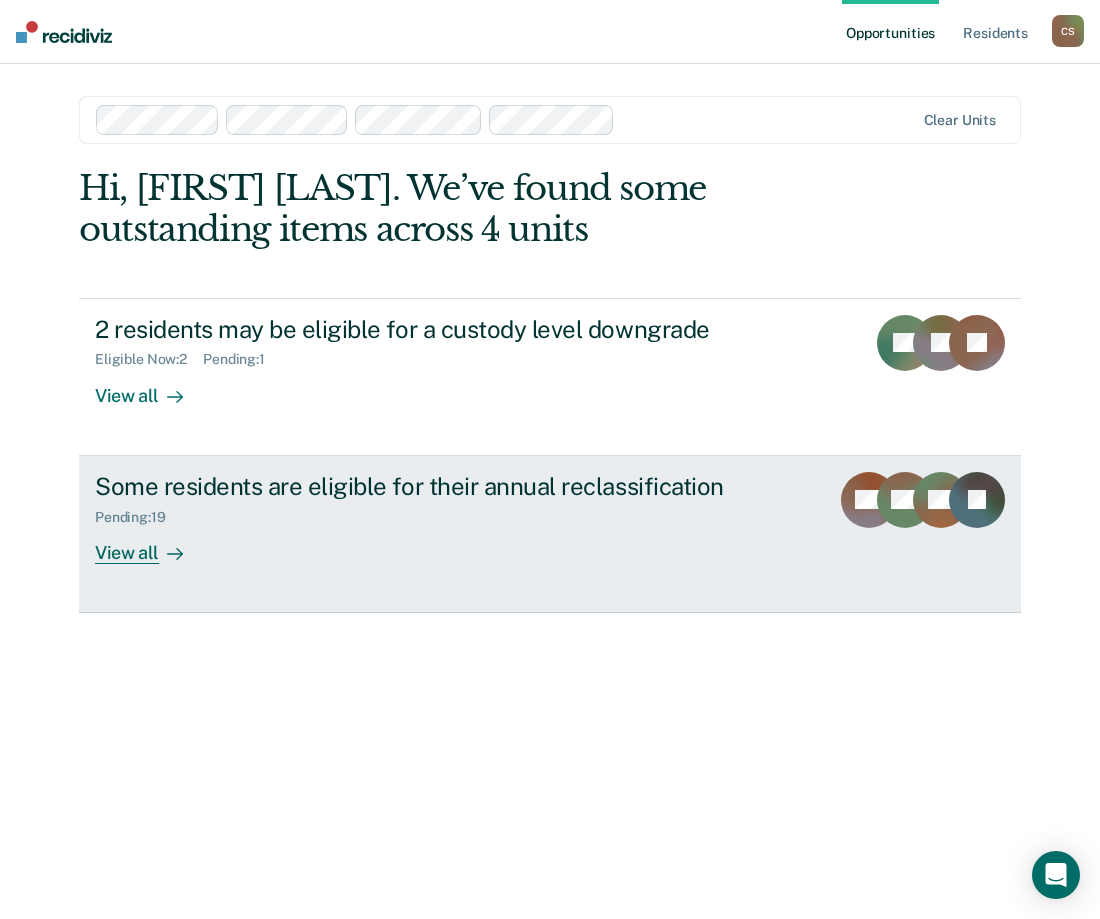 click on "Some residents are eligible for their annual reclassification" at bounding box center (446, 486) 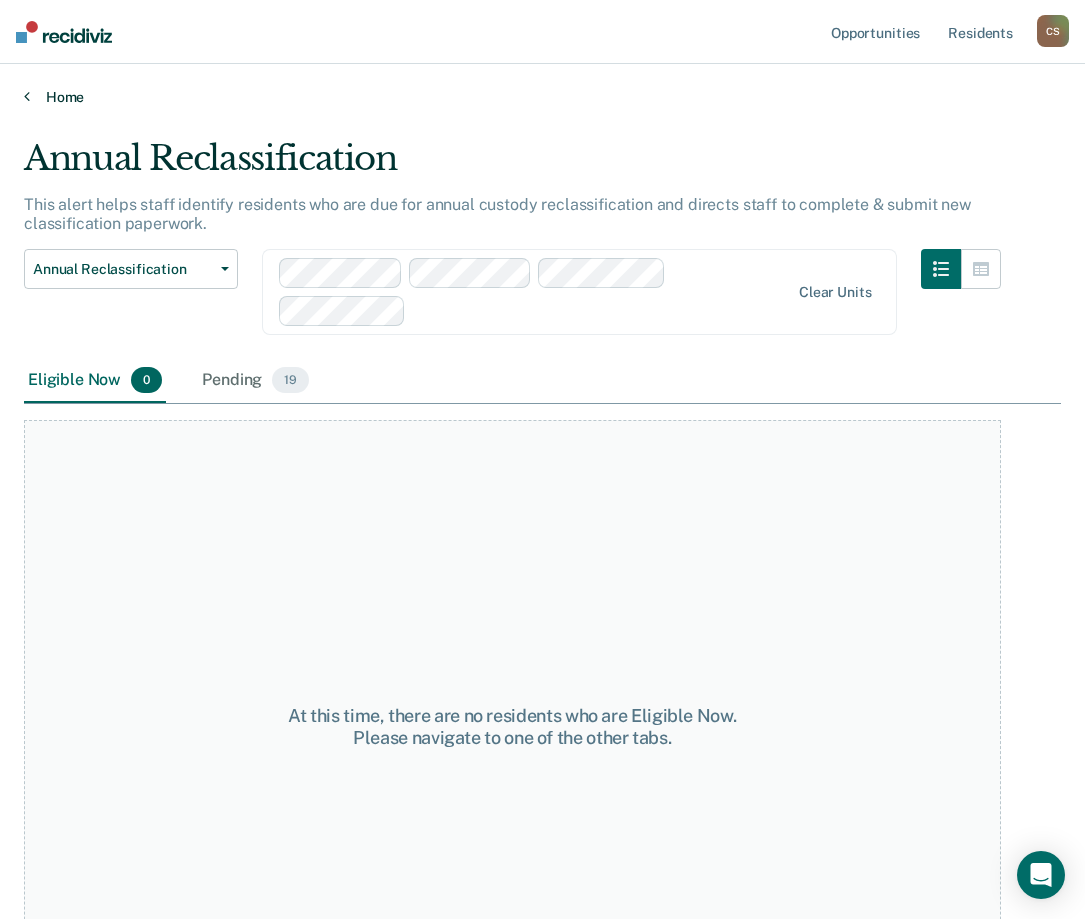 click on "Home" at bounding box center (542, 97) 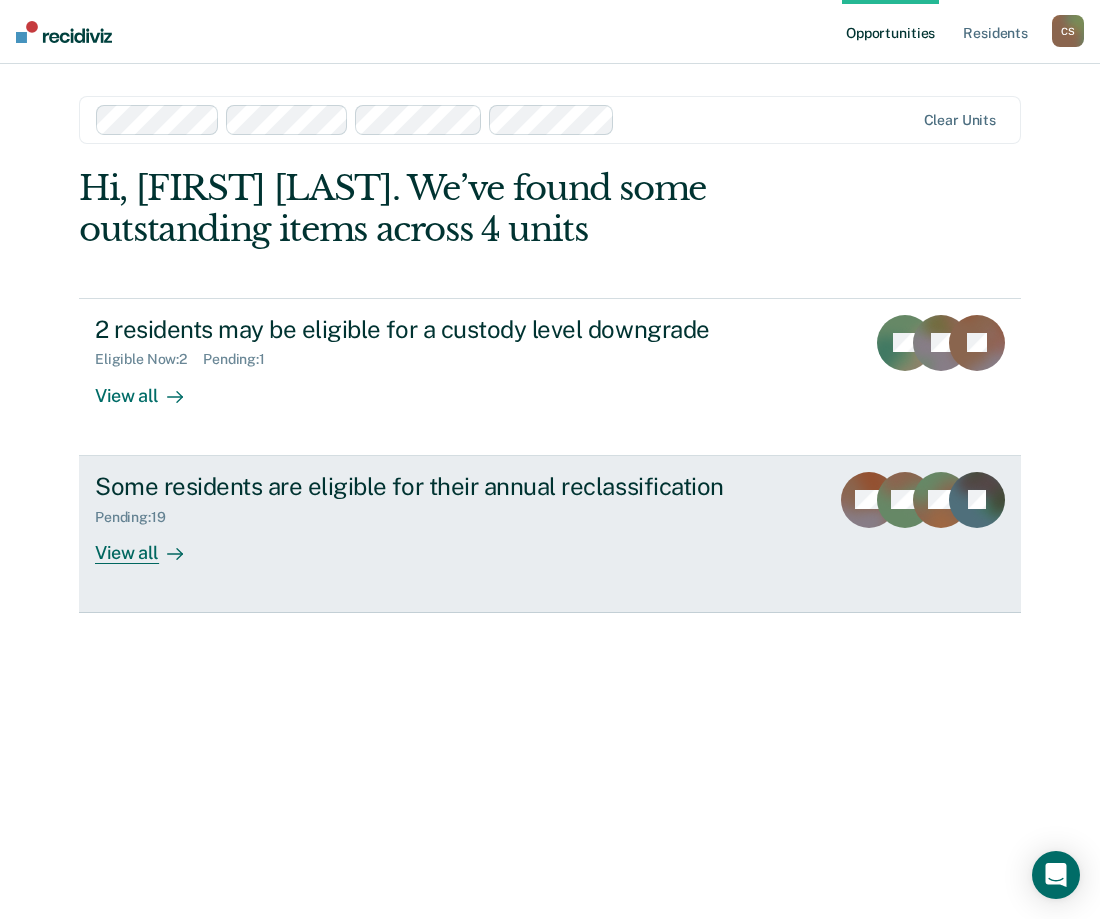 click on "Pending :  19" at bounding box center [446, 513] 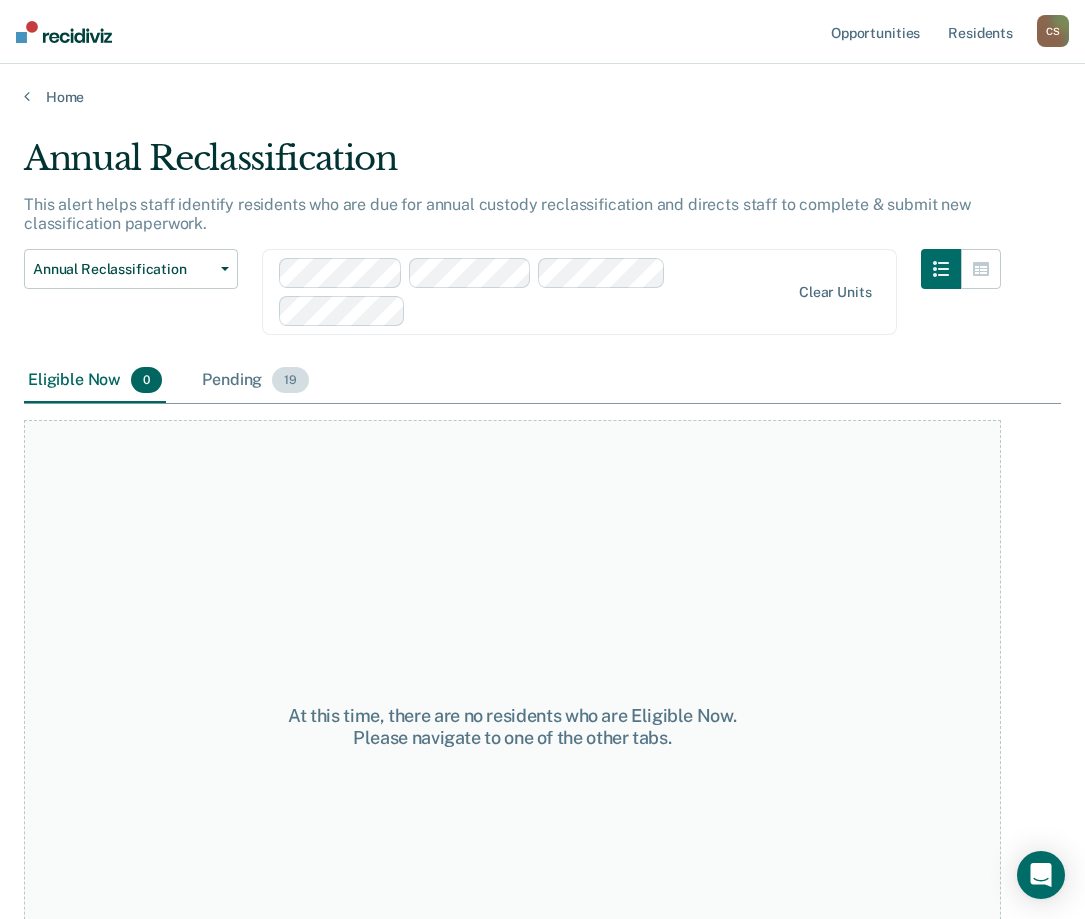 click on "Pending 19" at bounding box center (255, 381) 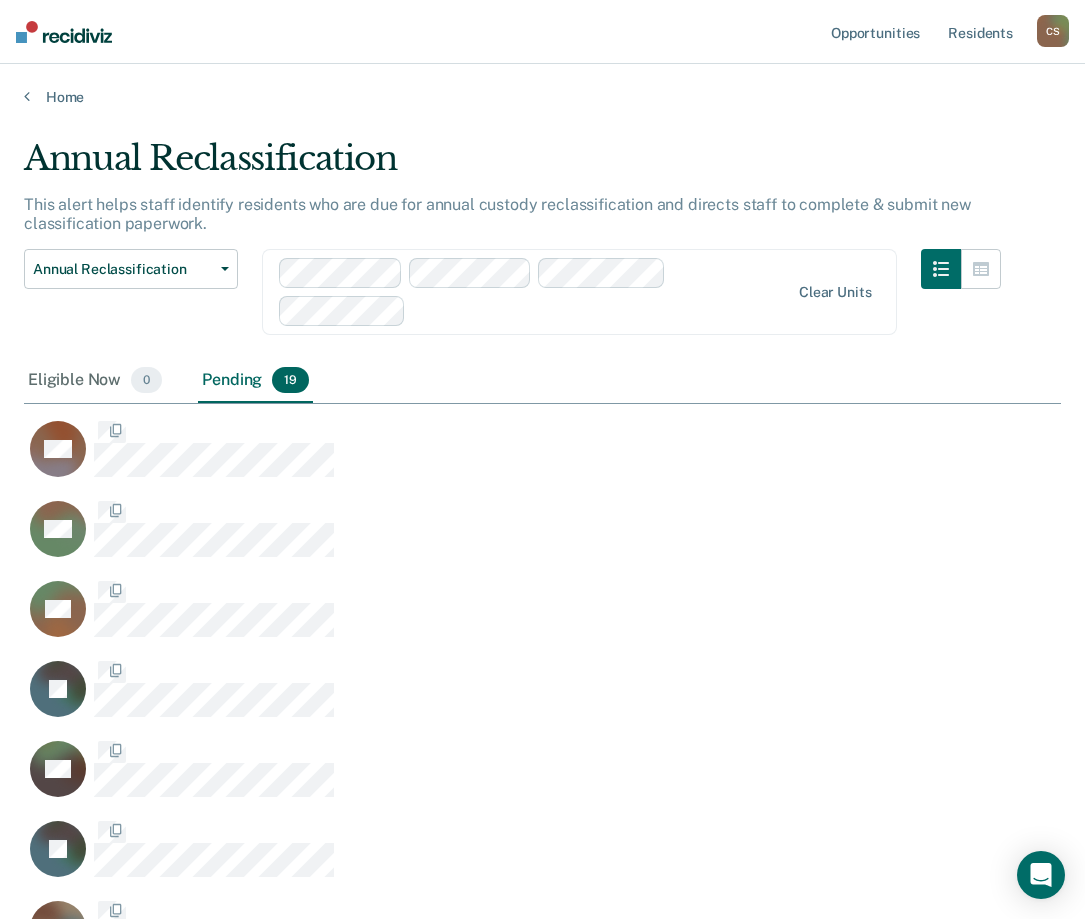 scroll, scrollTop: 16, scrollLeft: 16, axis: both 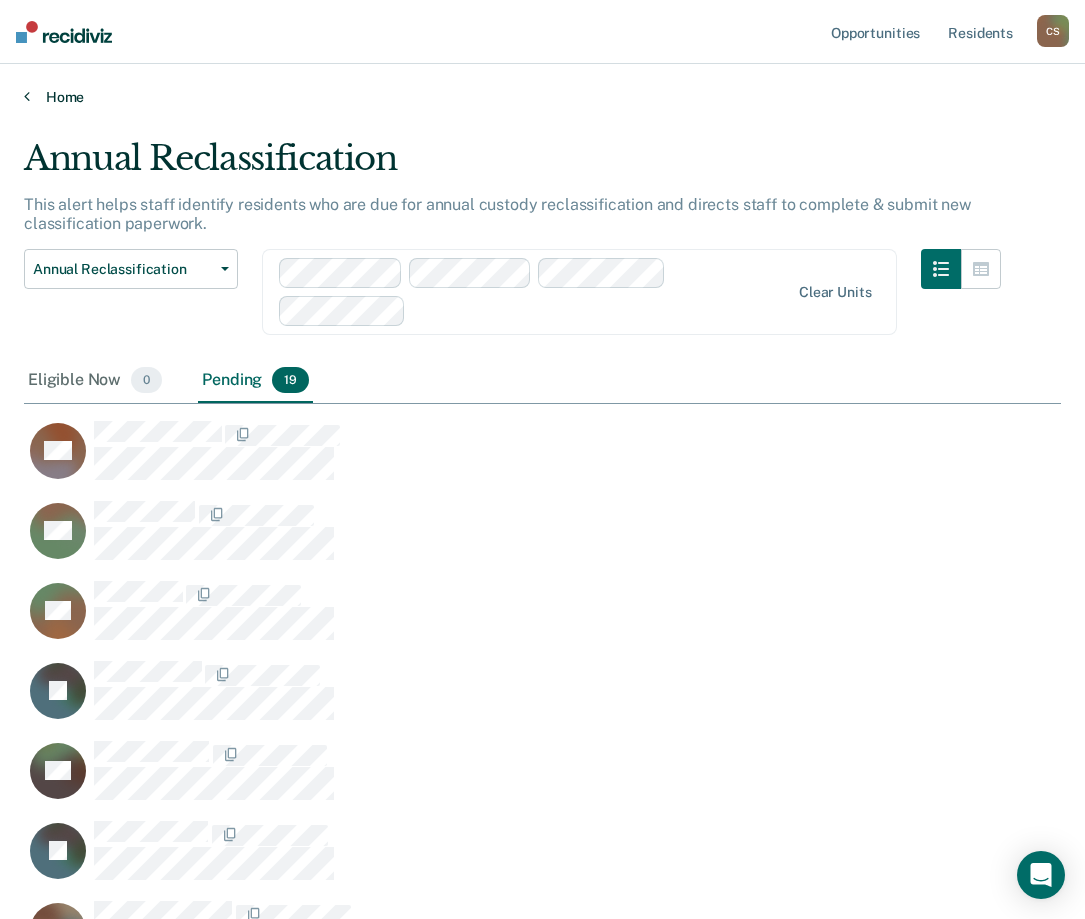 click on "Home" at bounding box center [542, 97] 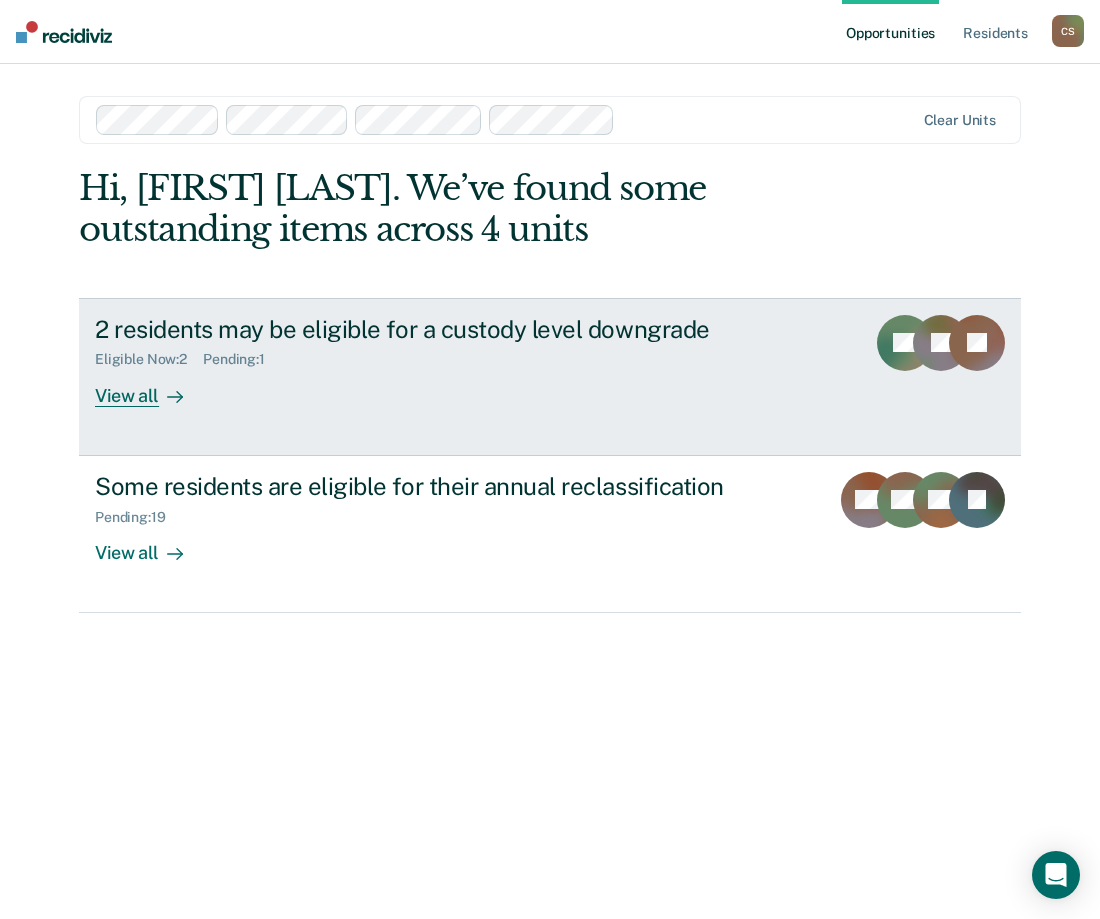 click on "Pending :  1" at bounding box center (242, 359) 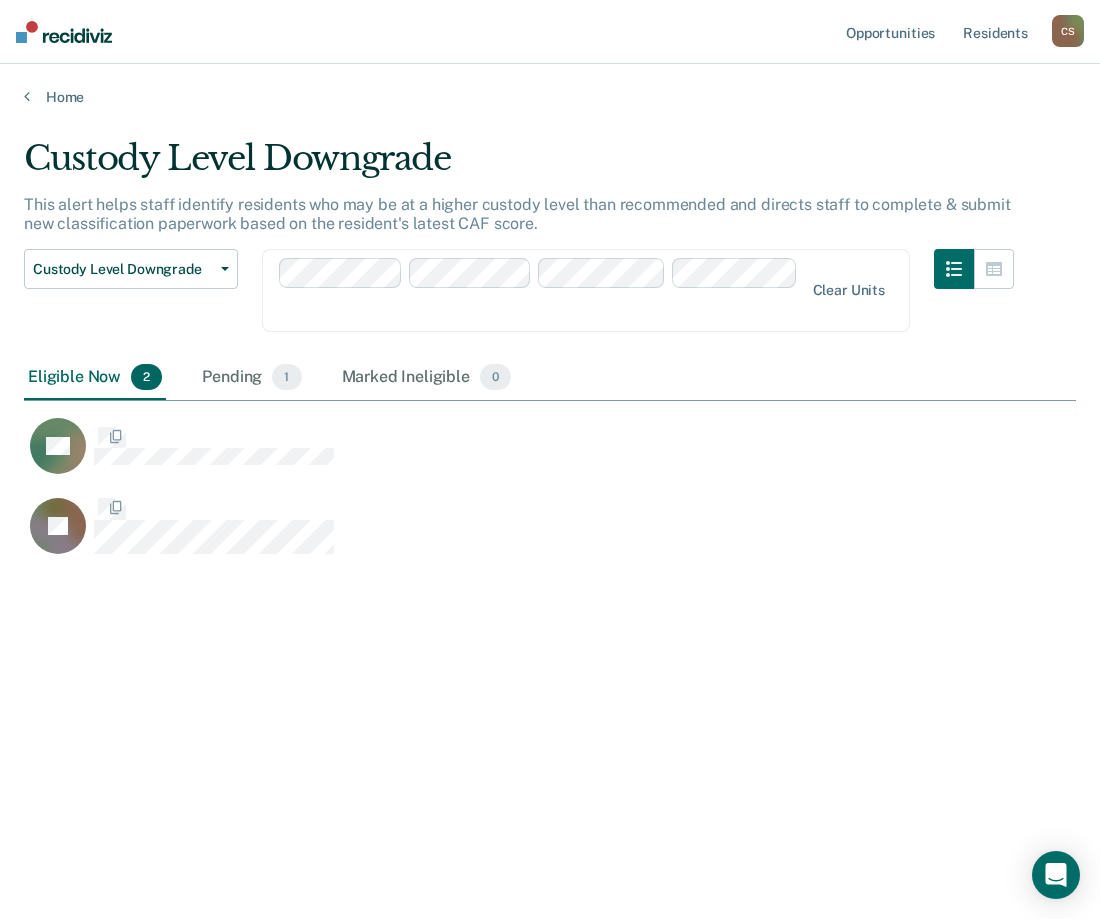 scroll, scrollTop: 16, scrollLeft: 16, axis: both 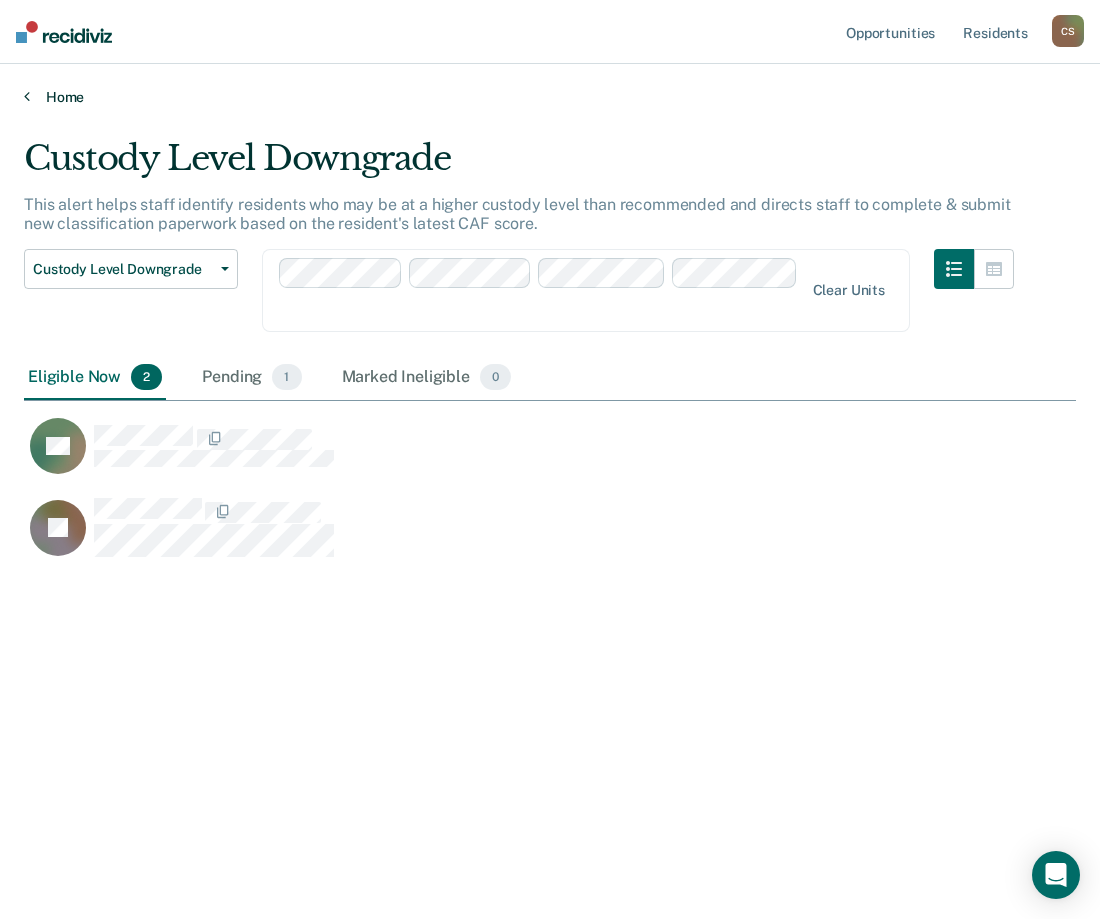 click on "Home" at bounding box center [550, 97] 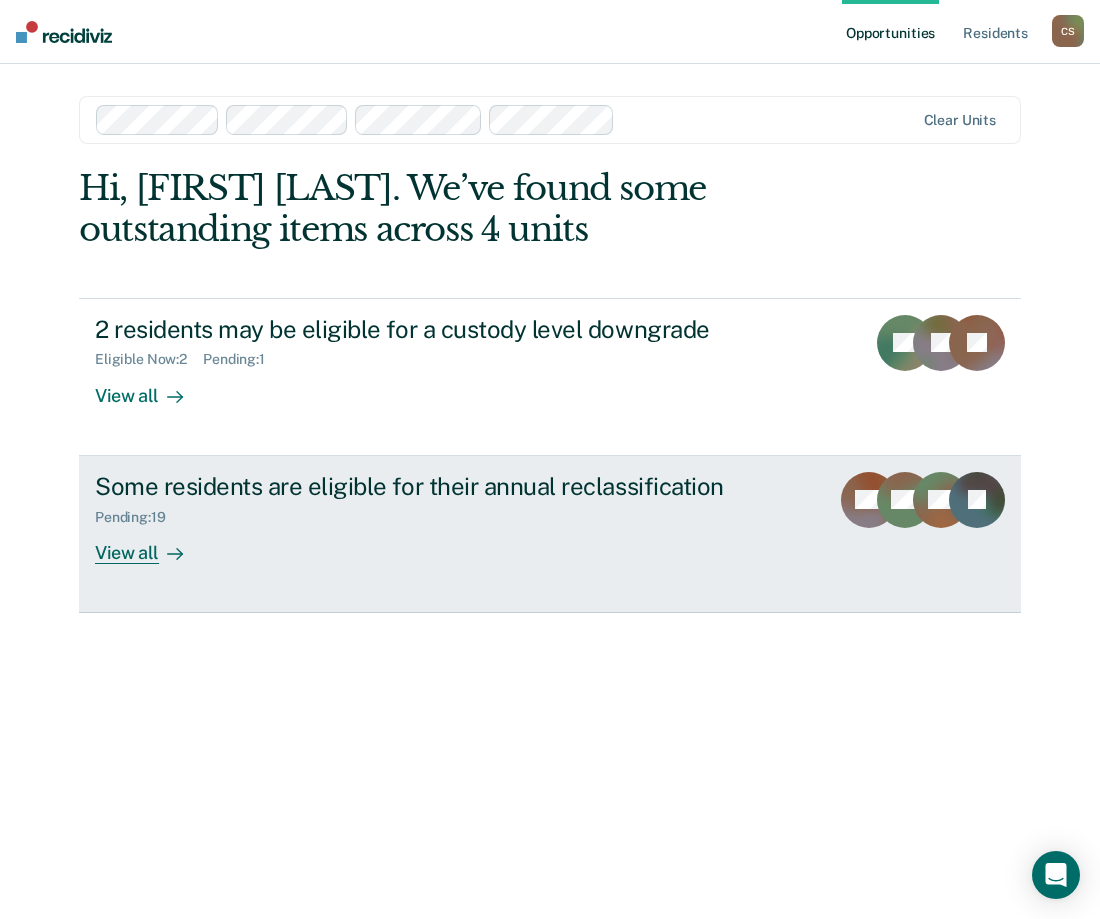click on "Some residents are eligible for their annual reclassification Pending :  19 View all" at bounding box center [470, 518] 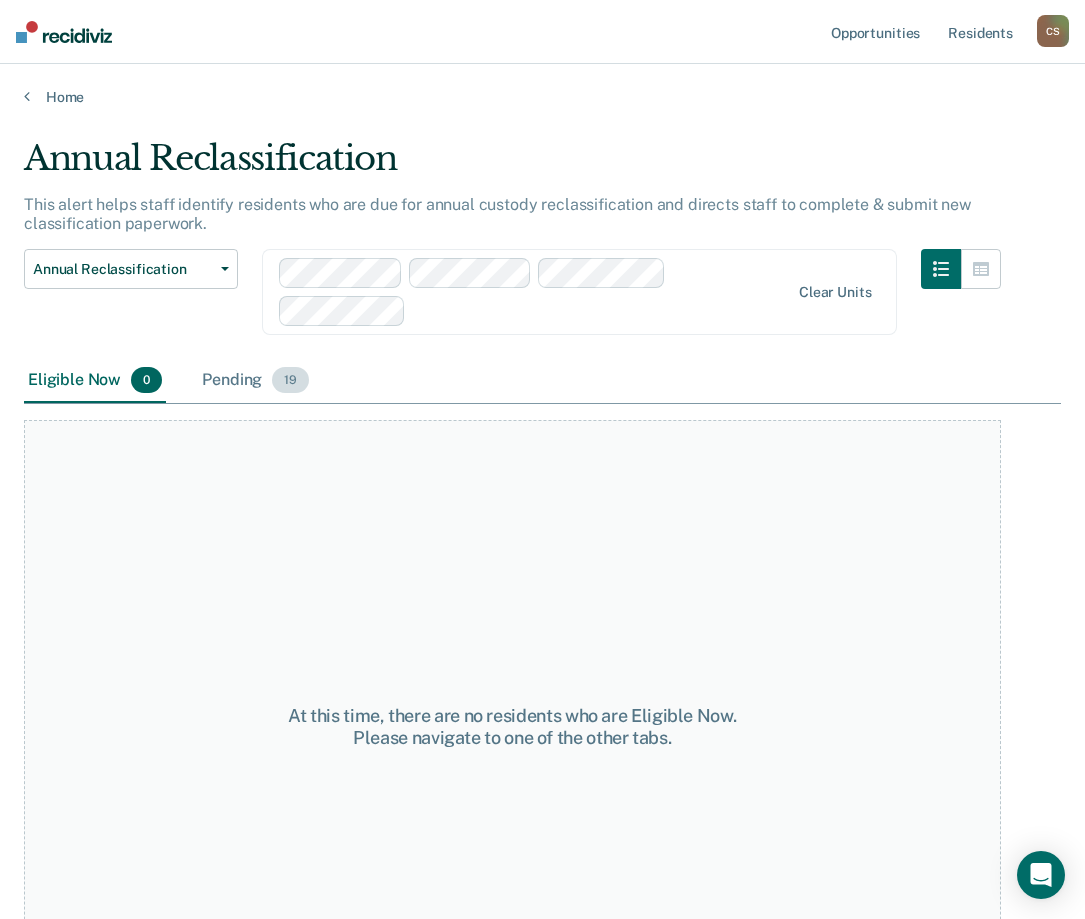 click on "Pending 19" at bounding box center (255, 381) 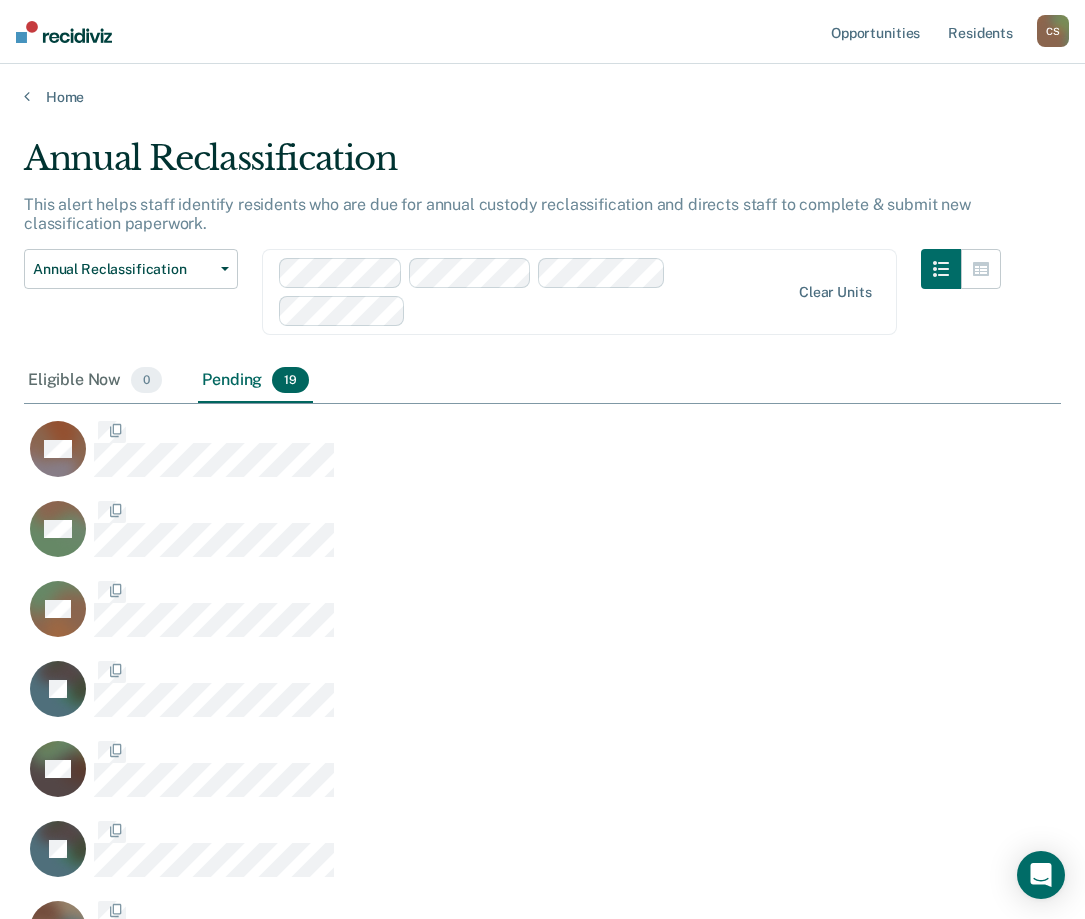 scroll, scrollTop: 16, scrollLeft: 16, axis: both 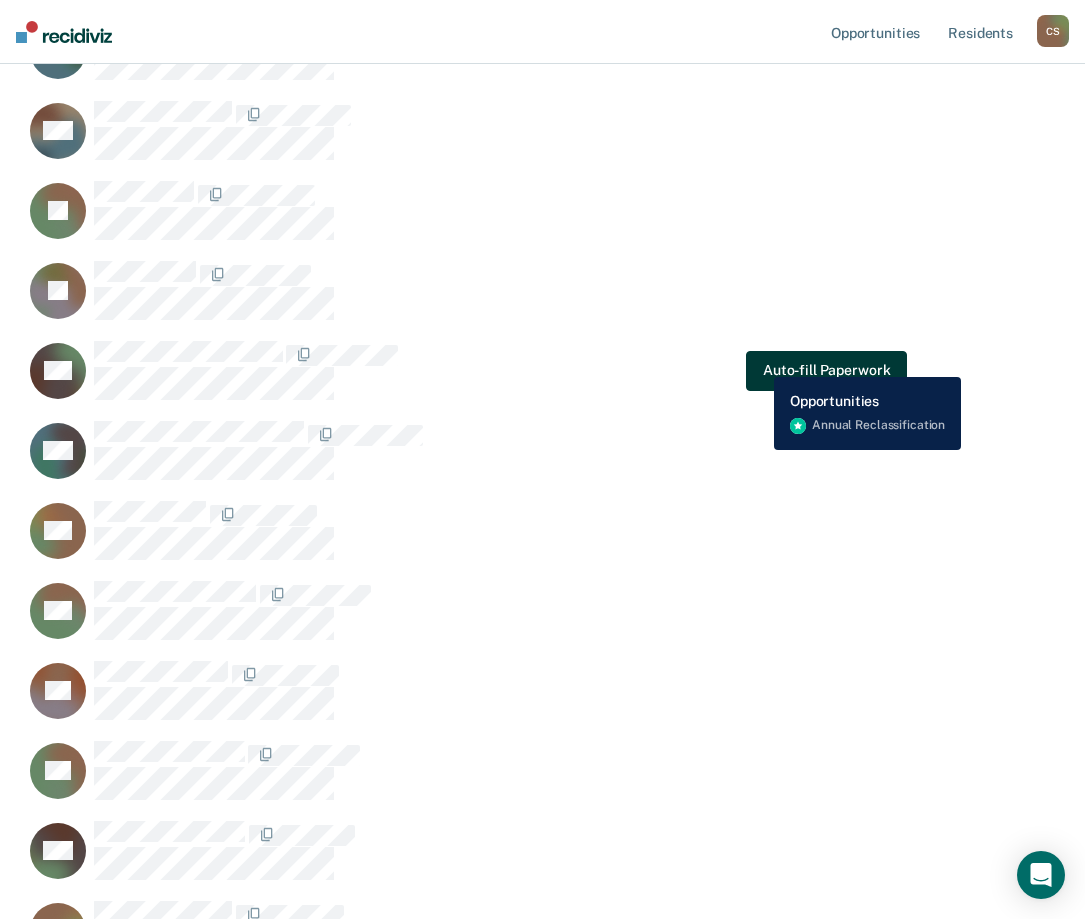 click on "Auto-fill Paperwork" at bounding box center [826, 370] 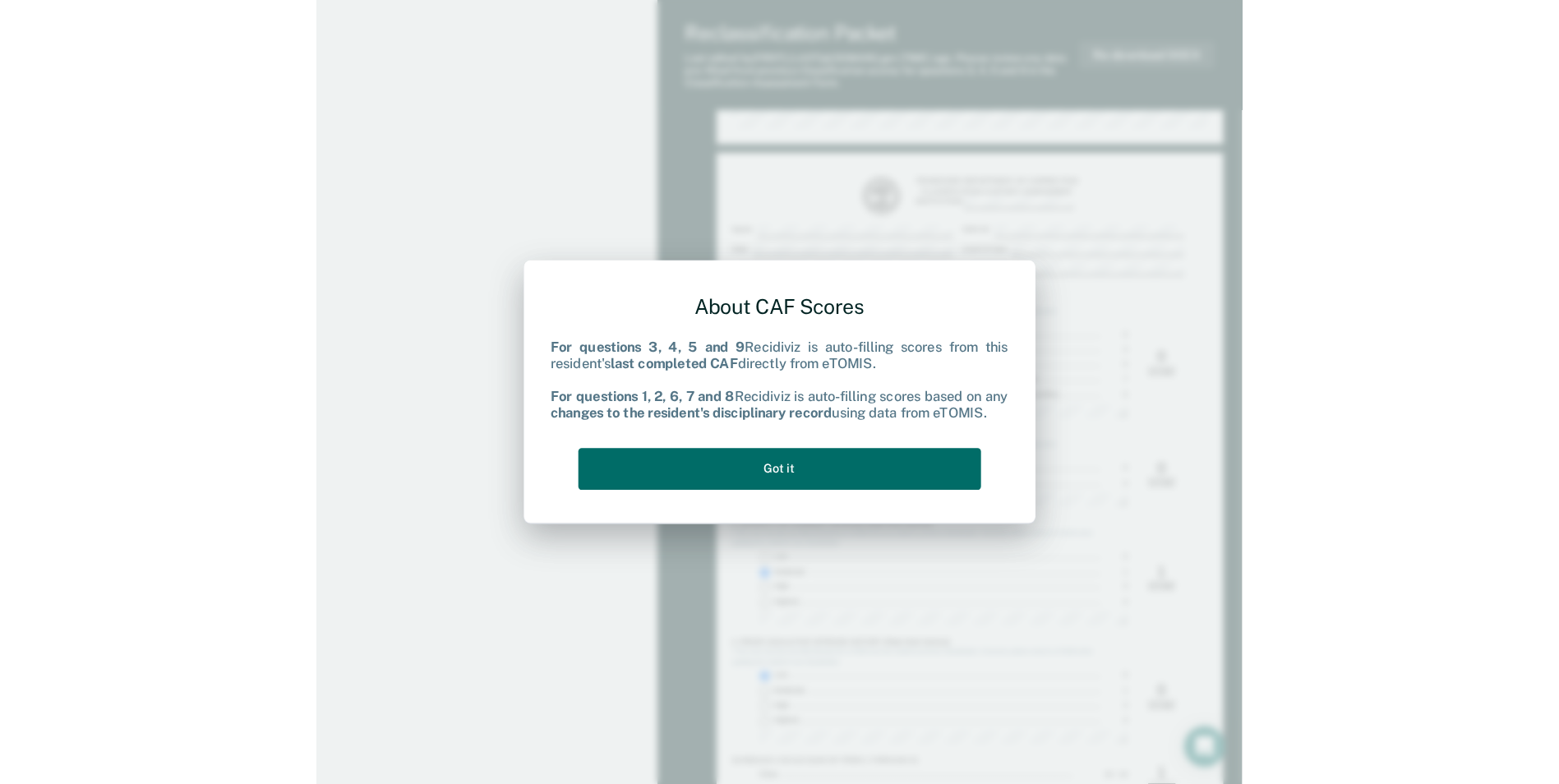 scroll, scrollTop: 0, scrollLeft: 0, axis: both 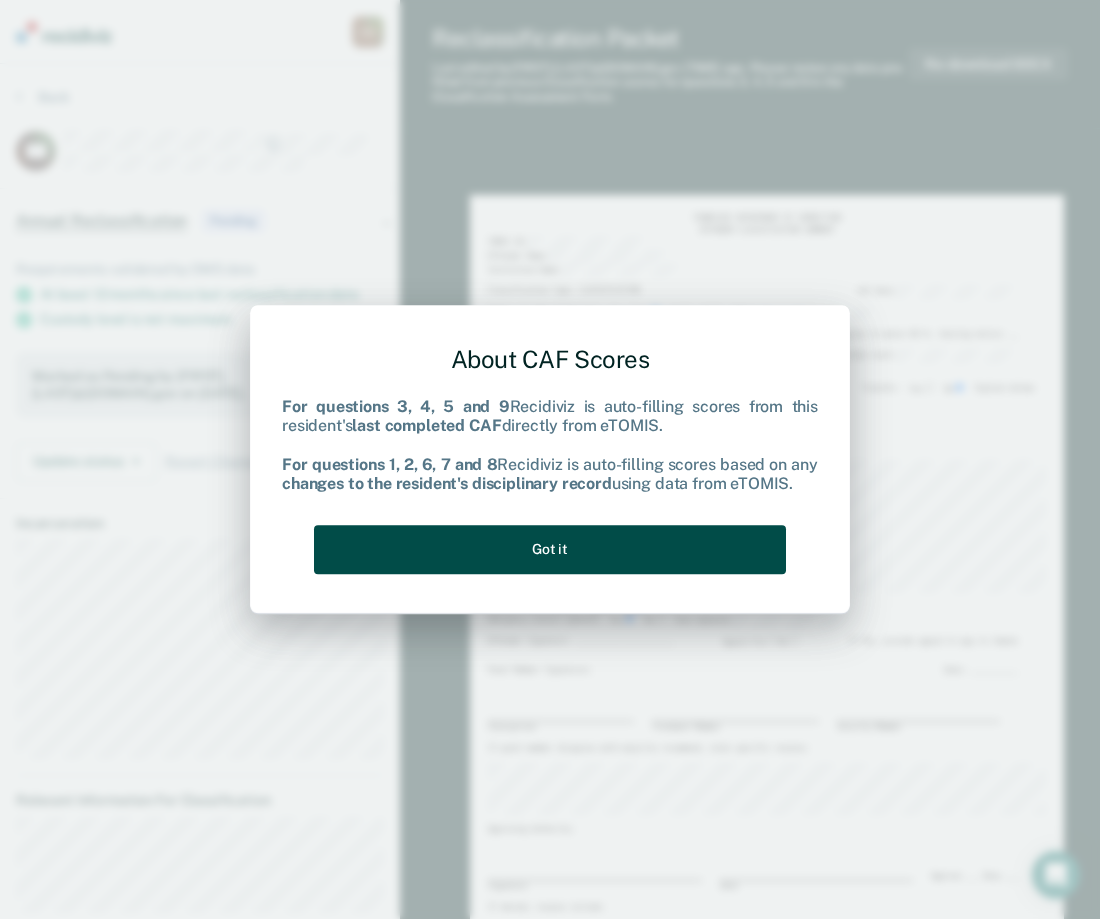 click on "Got it" at bounding box center (550, 549) 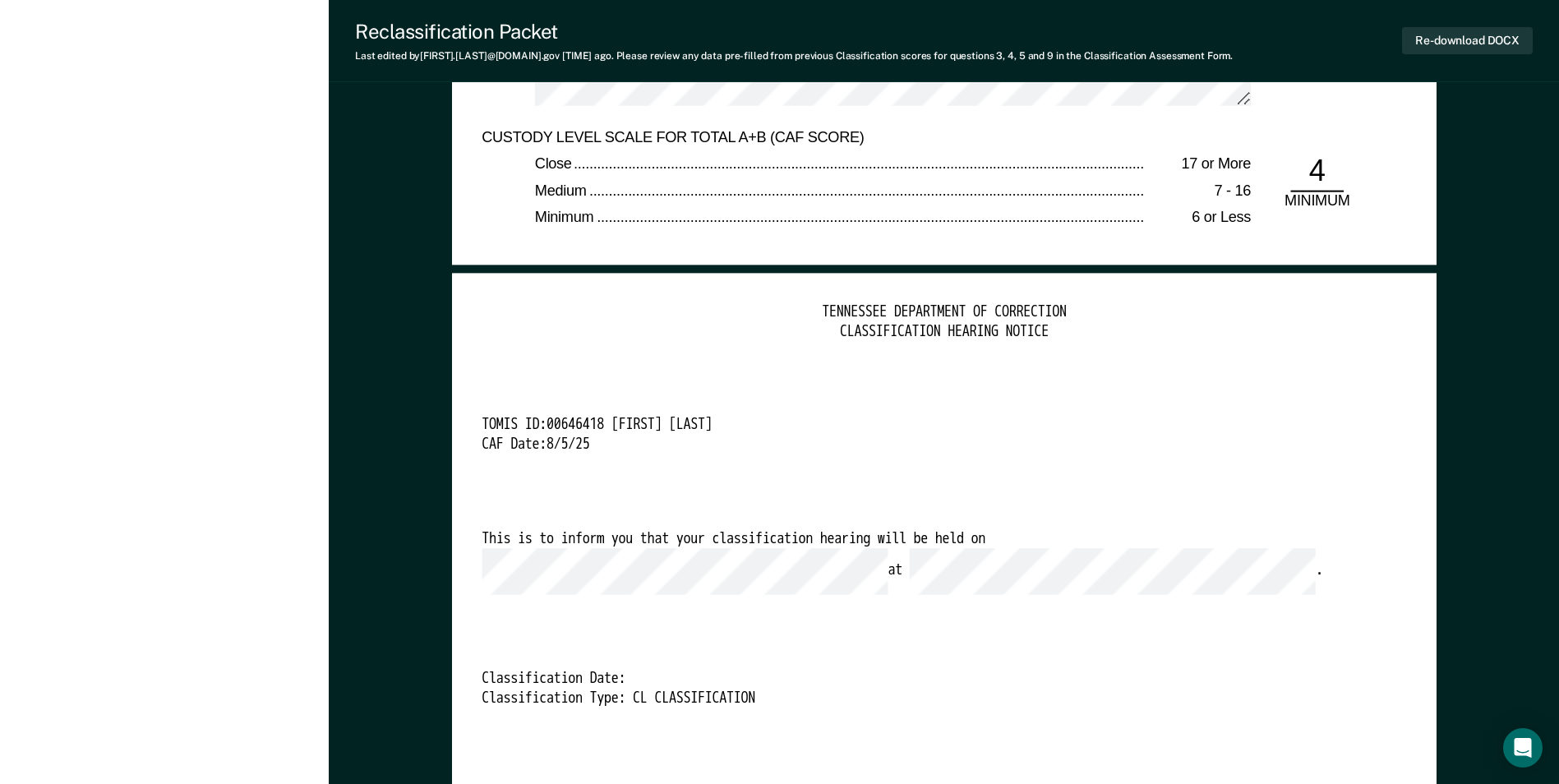 scroll, scrollTop: 3534, scrollLeft: 0, axis: vertical 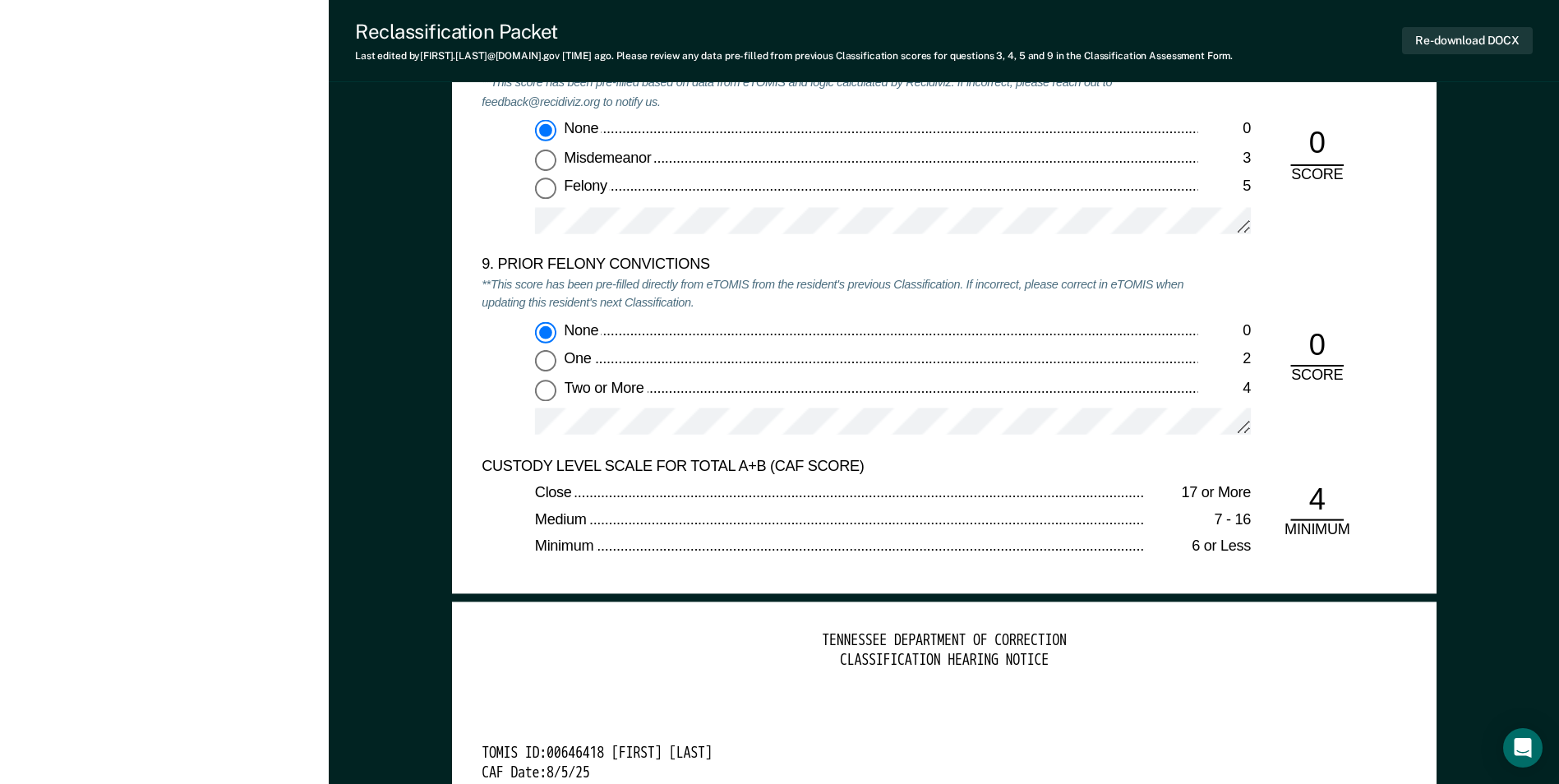 click on "Two or More 4" at bounding box center (546, 390) 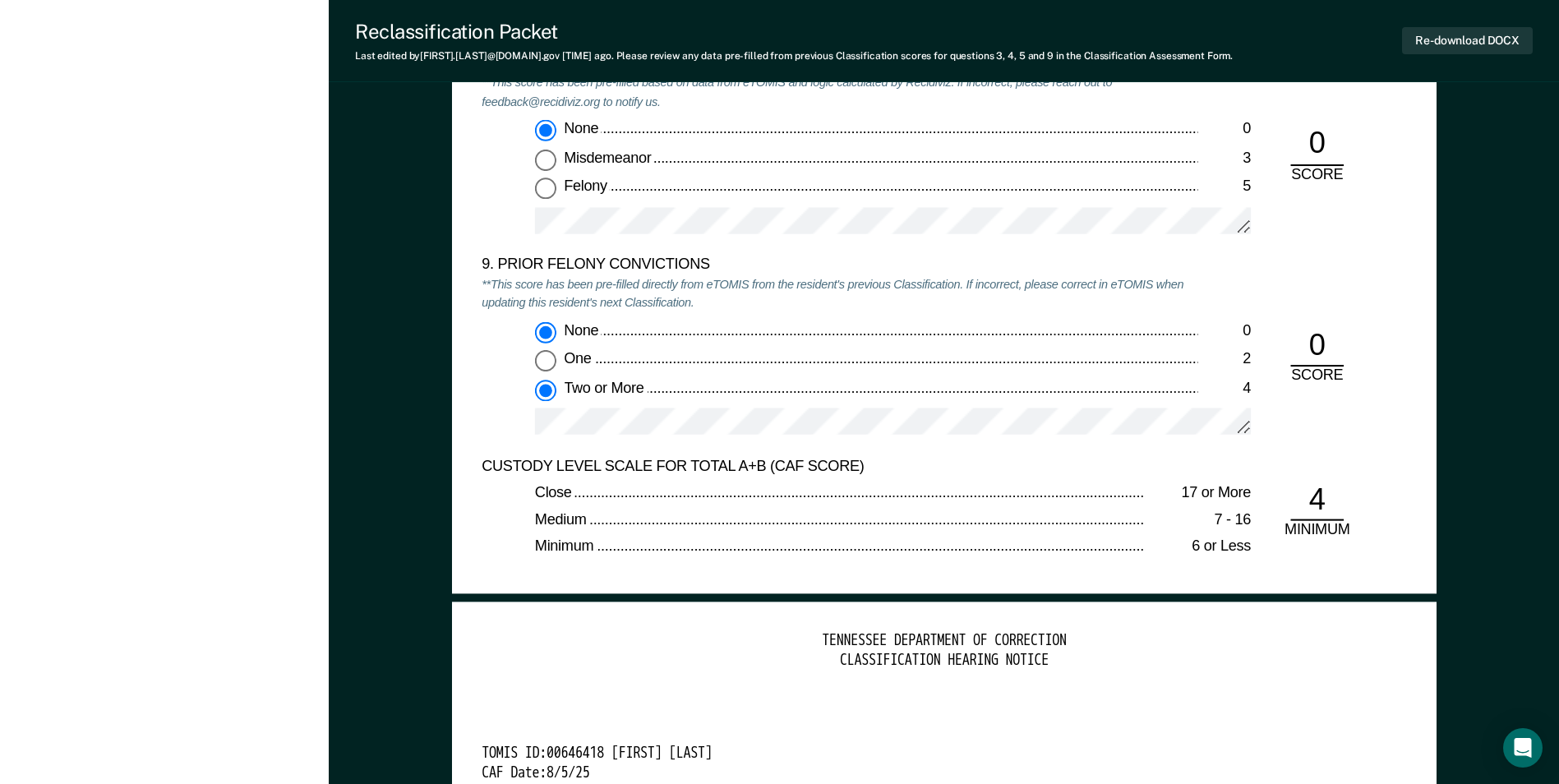 type on "x" 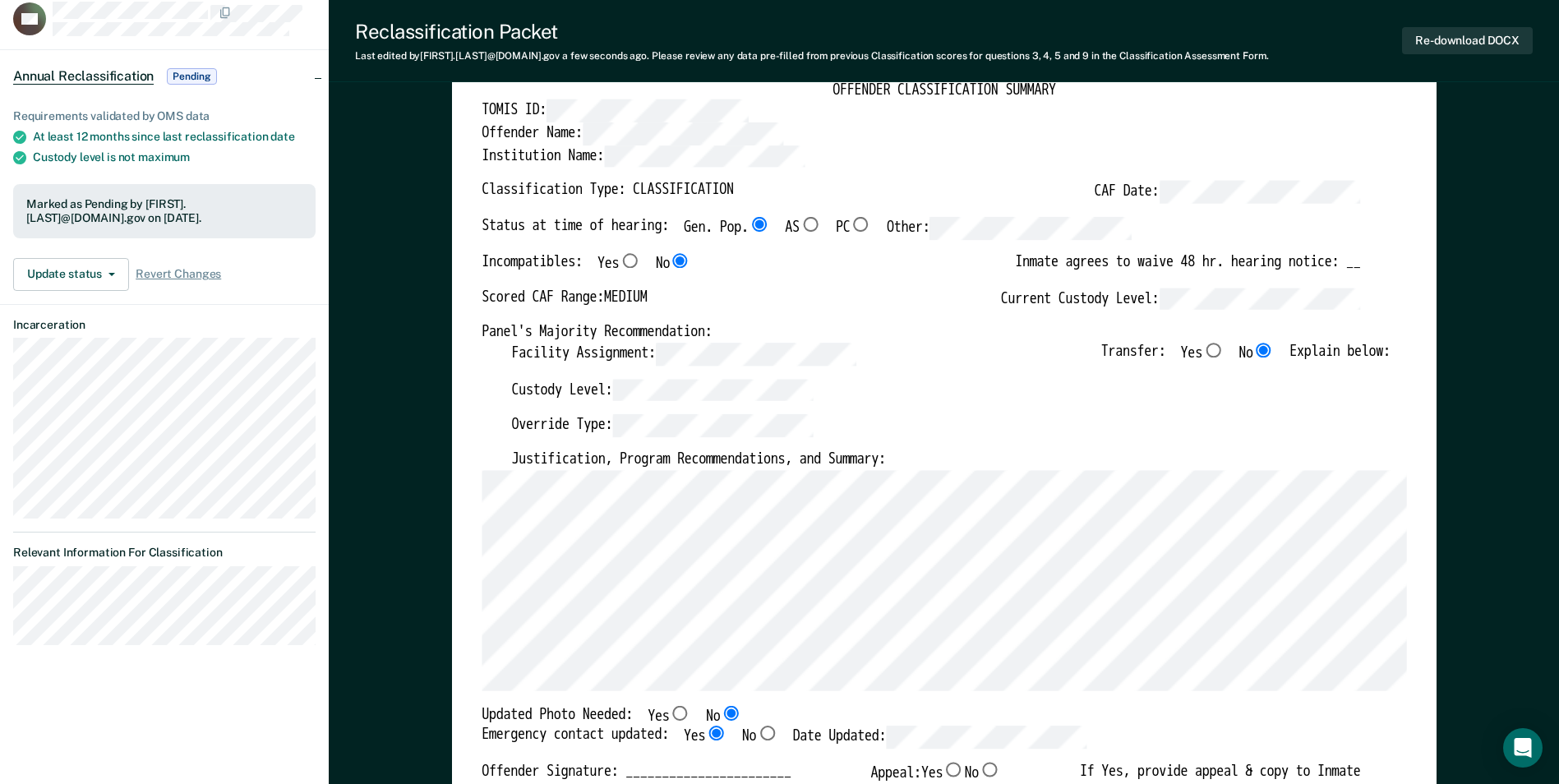 scroll, scrollTop: 82, scrollLeft: 0, axis: vertical 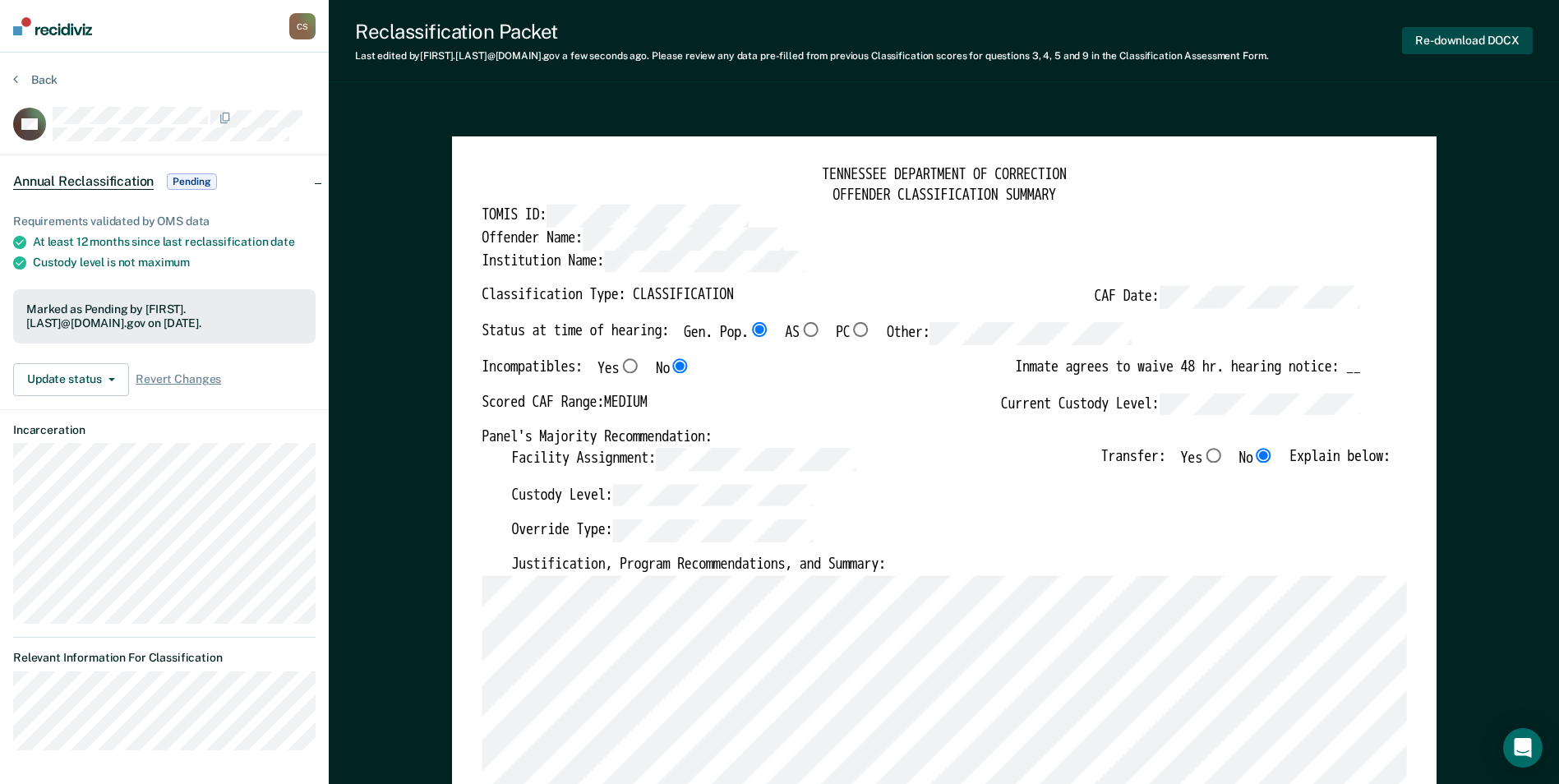 click on "Re-download DOCX" at bounding box center [1467, 40] 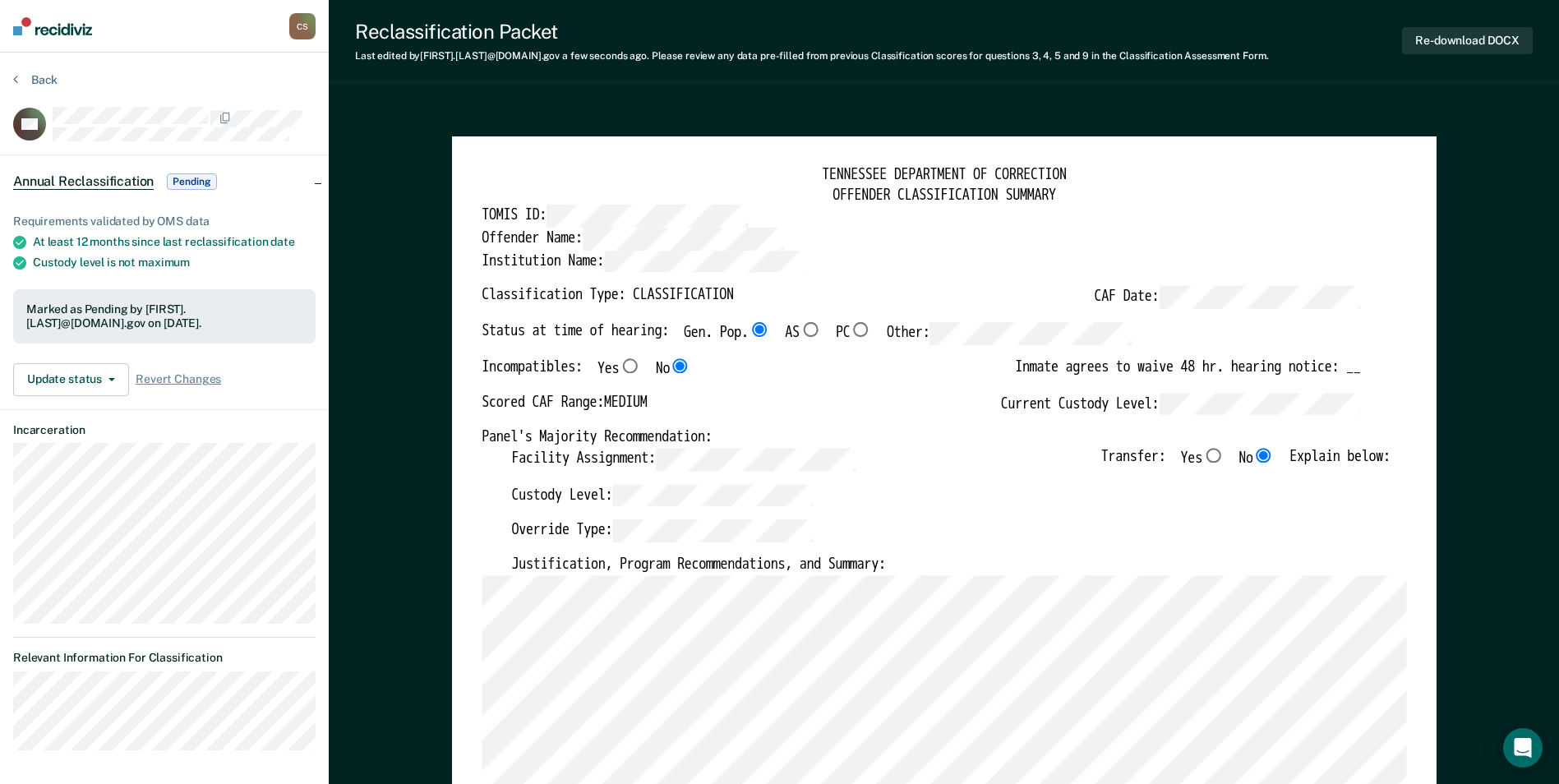 click on "TENNESSEE DEPARTMENT OF CORRECTION OFFENDER CLASSIFICATION SUMMARY TOMIS ID:  Offender Name:  Institution Name:  Classification Type: CLASSIFICATION CAF Date:  Status at time of hearing: Gen. Pop. AS PC Other:   Incompatibles: Yes No Inmate agrees to waive 48 hr. hearing notice: __ Scored CAF Range: MEDIUM Current Custody Level:  Panel's Majority Recommendation: Facility Assignment: Transfer: Yes No Explain below: Custody Level:  Override Type:  Justification, Program Recommendations, and Summary: Updated Photo Needed: Yes No Emergency contact updated: Yes No Date Updated:  Offender Signature: _______________________ Appeal: Yes No If Yes, provide appeal & copy to Inmate Panel Member Signatures: Date: ___________ Chairperson Treatment Member Security Member If panel member disagrees with majority recommend, state specific reasons: Approving Authority: Signature Date Approve ___ Deny ___ If denied, reasons include: TENNESSEE DEPARTMENT OF CORRECTION  CLASSIFICATION CUSTODY ASSESSMENT  INSTITUTION:   Name: None" at bounding box center [943, 2825] 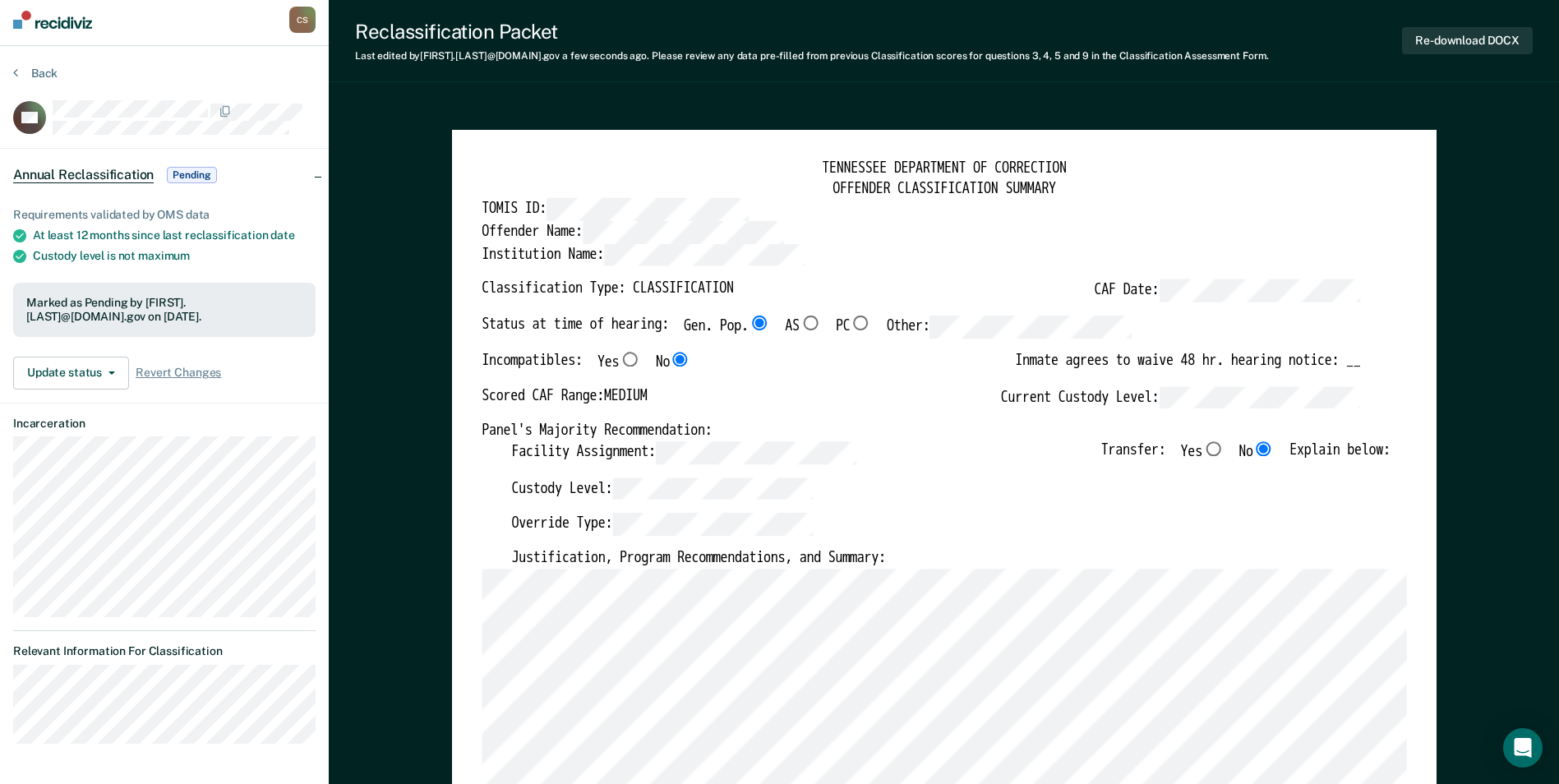 scroll, scrollTop: 0, scrollLeft: 0, axis: both 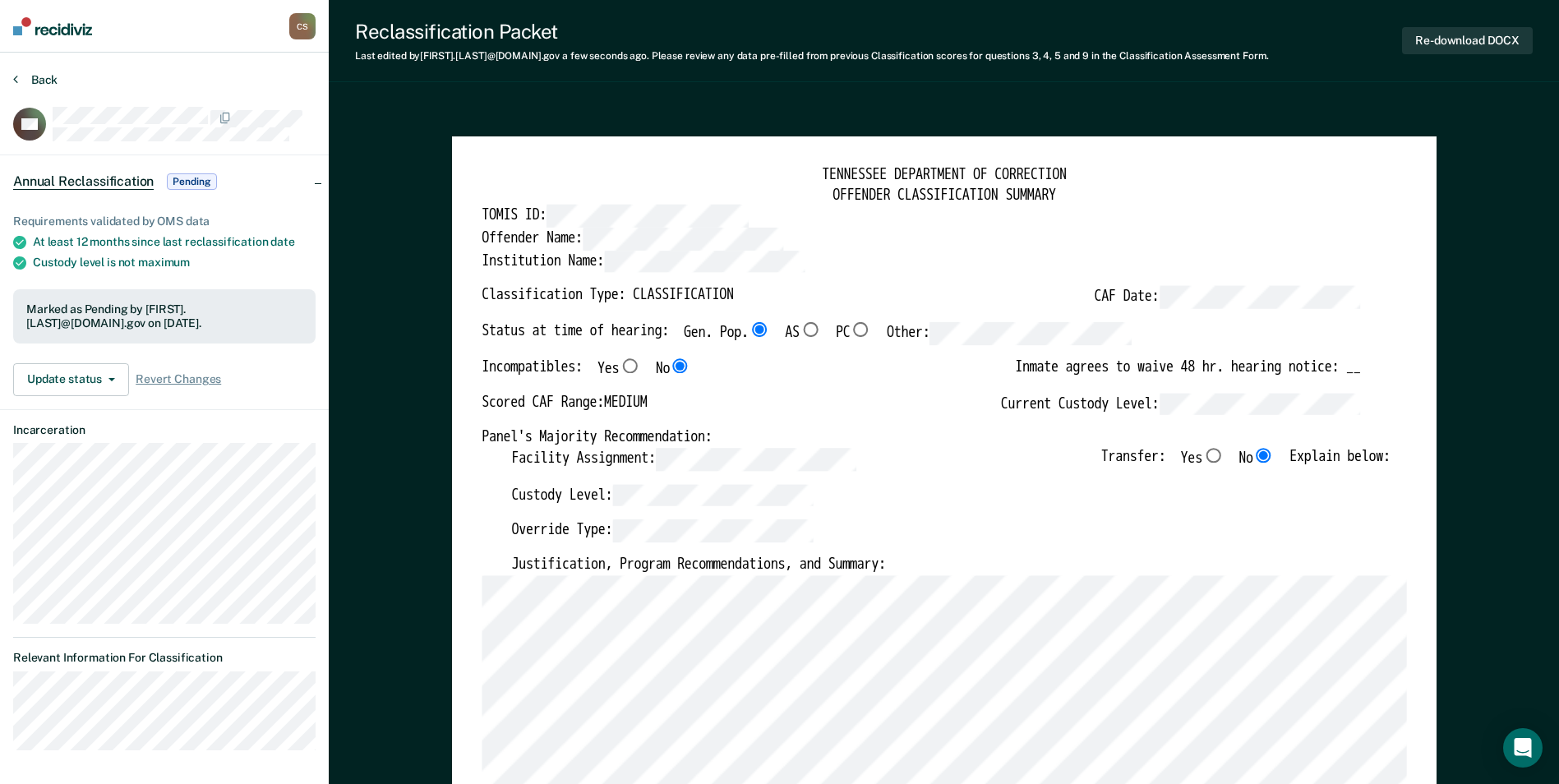 click on "Back" at bounding box center [35, 80] 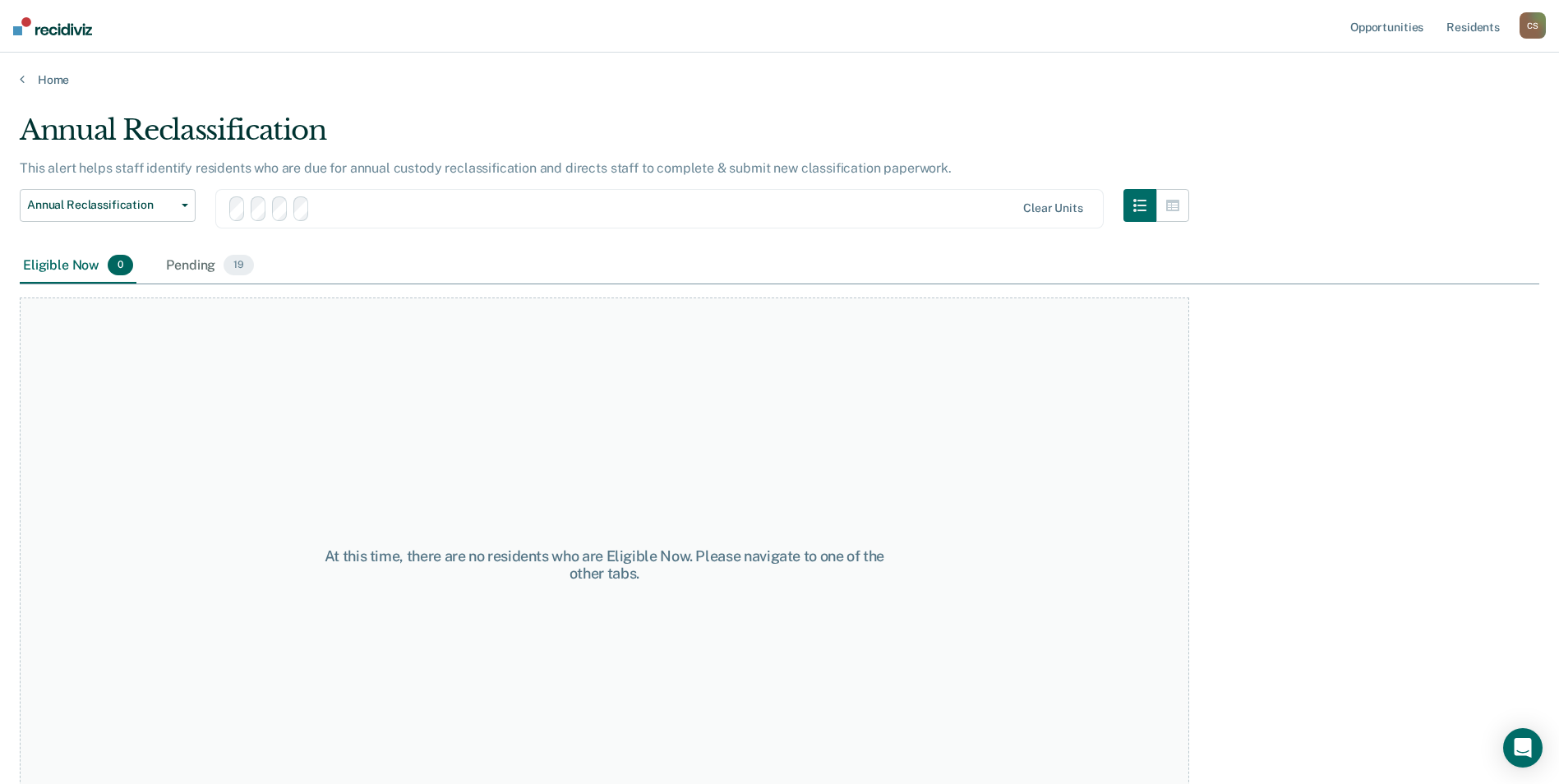 scroll, scrollTop: 48, scrollLeft: 0, axis: vertical 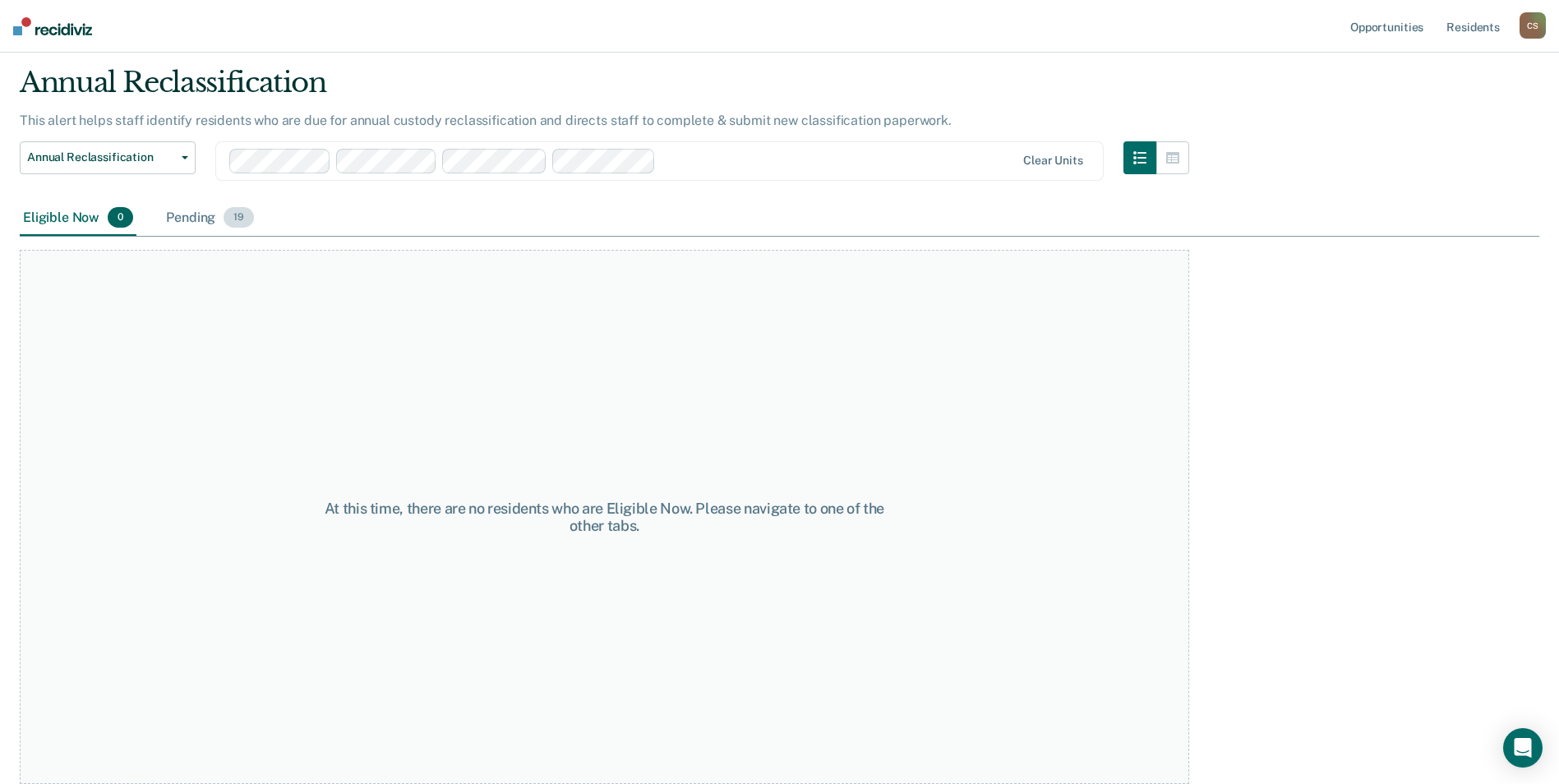 click on "Pending 19" at bounding box center [210, 219] 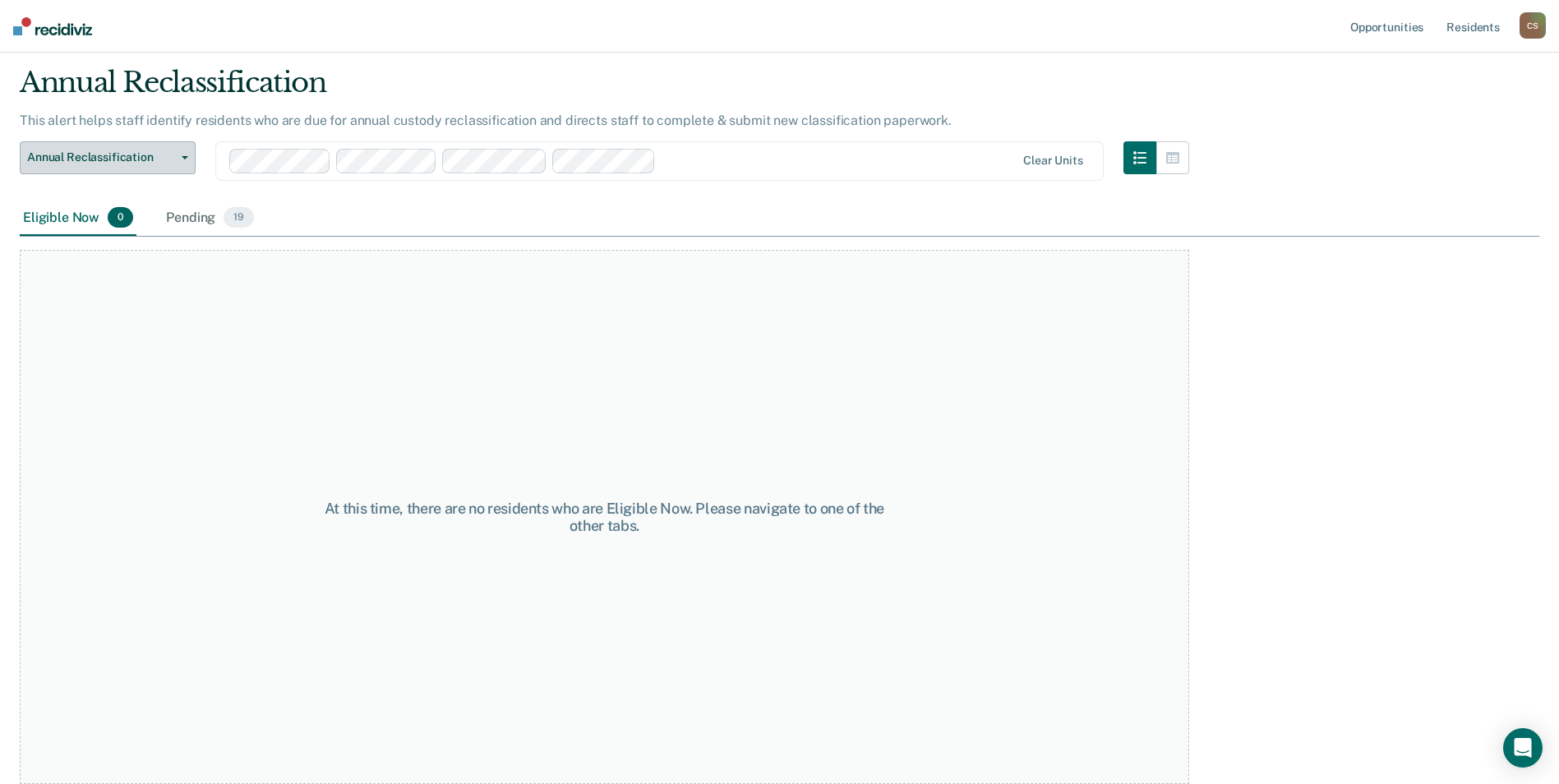 scroll, scrollTop: 0, scrollLeft: 0, axis: both 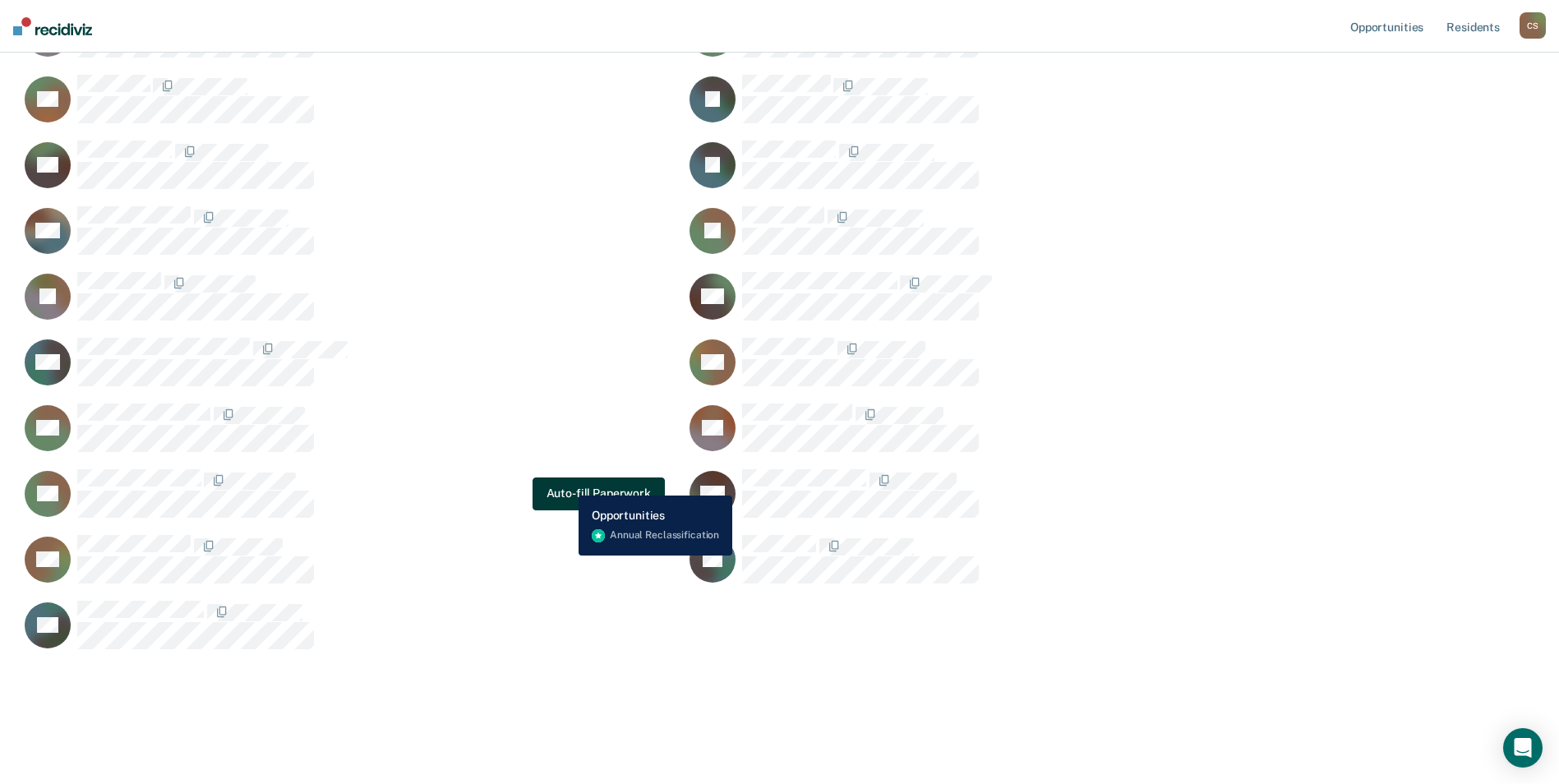 click on "Auto-fill Paperwork" at bounding box center [598, 494] 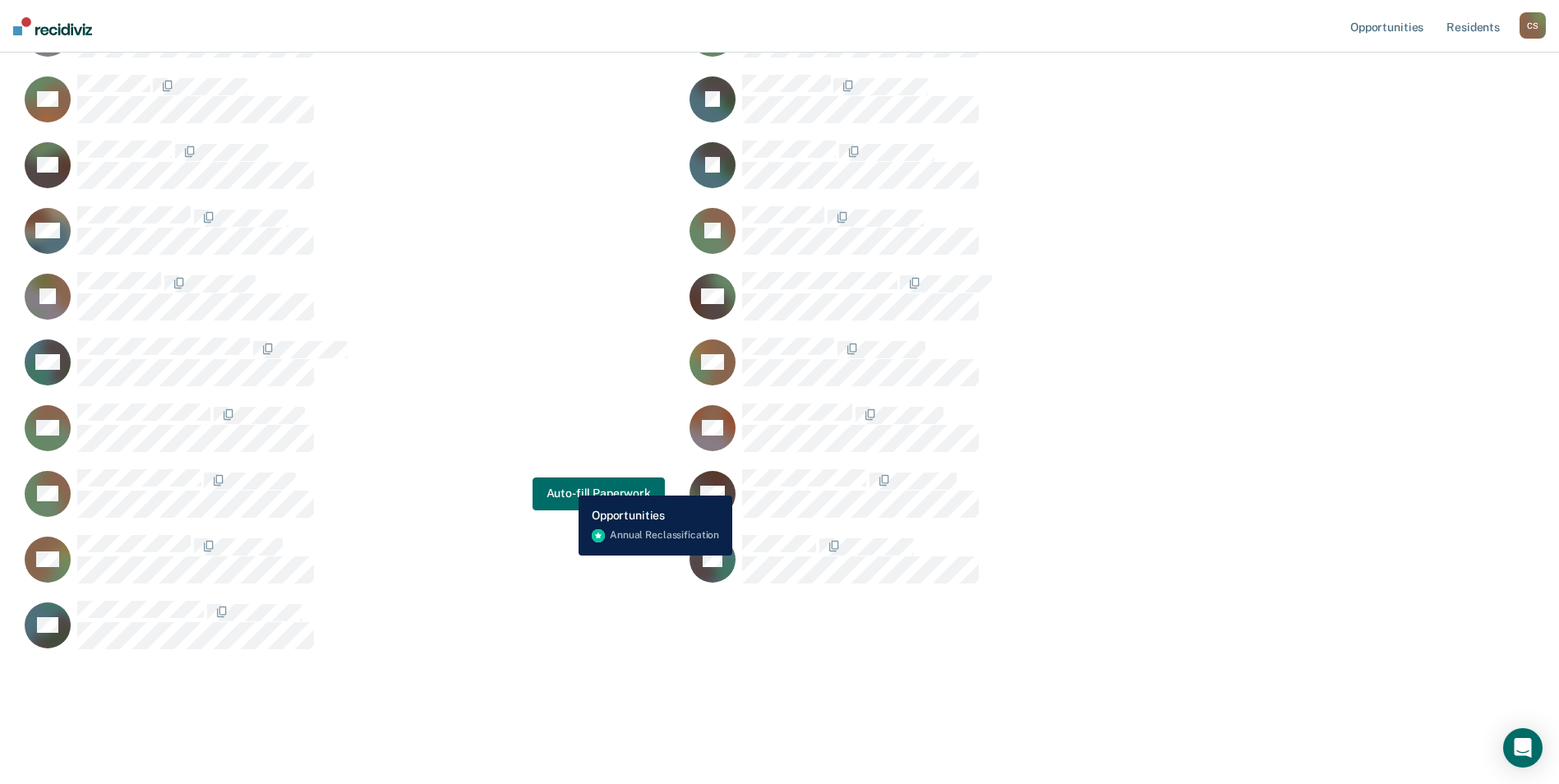 scroll, scrollTop: 0, scrollLeft: 0, axis: both 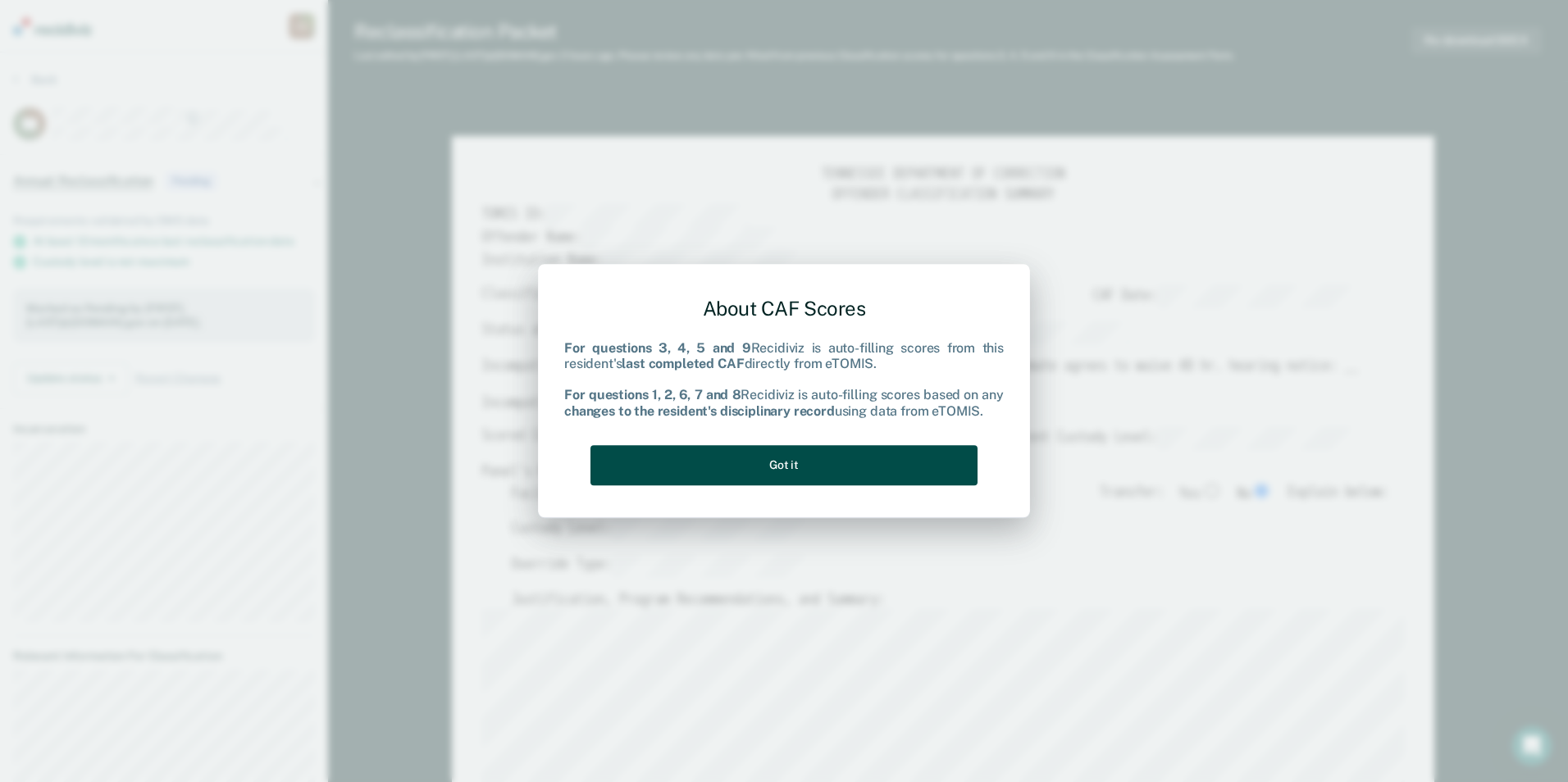 click on "Got it" at bounding box center (784, 465) 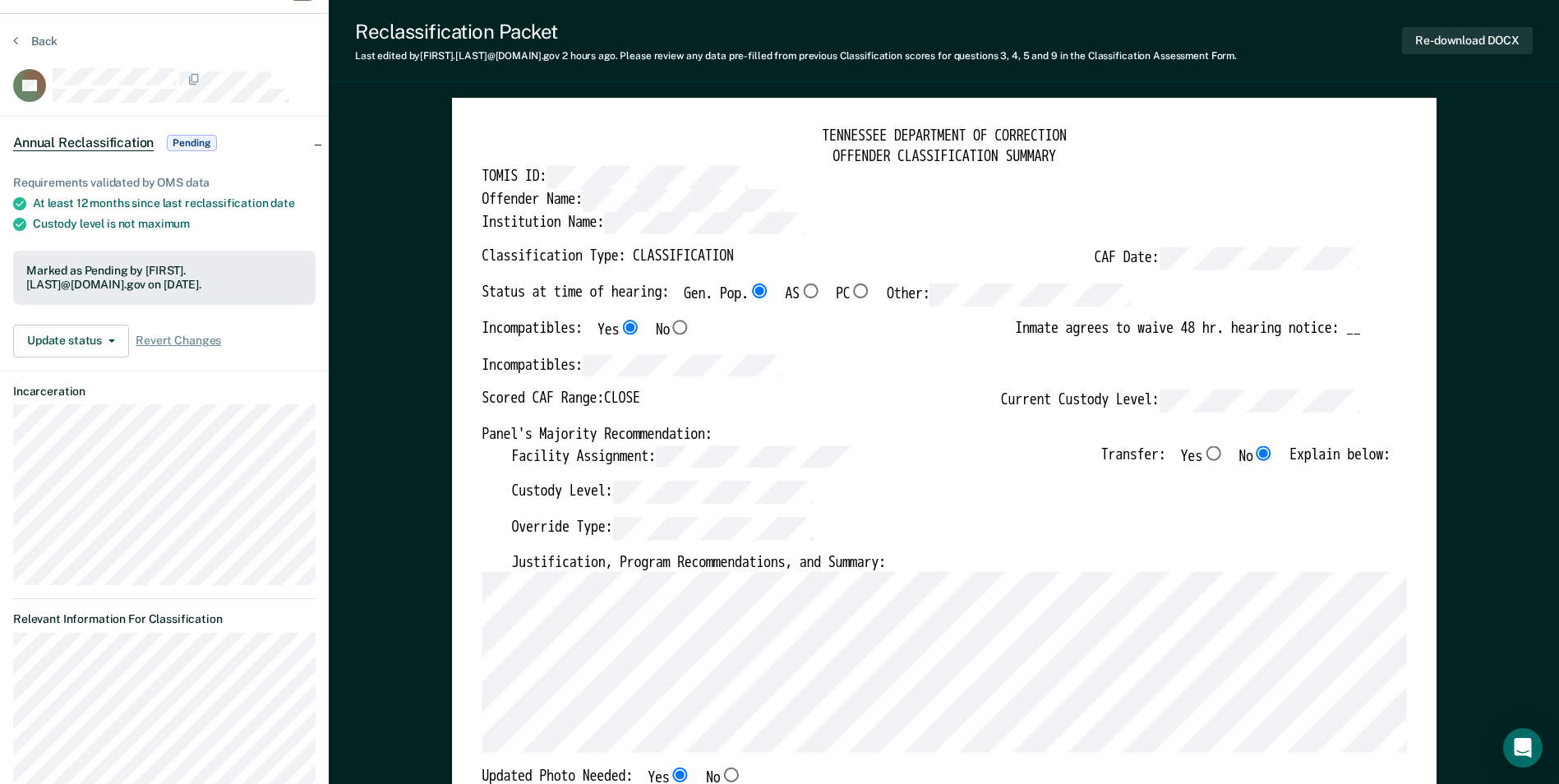 scroll, scrollTop: 0, scrollLeft: 0, axis: both 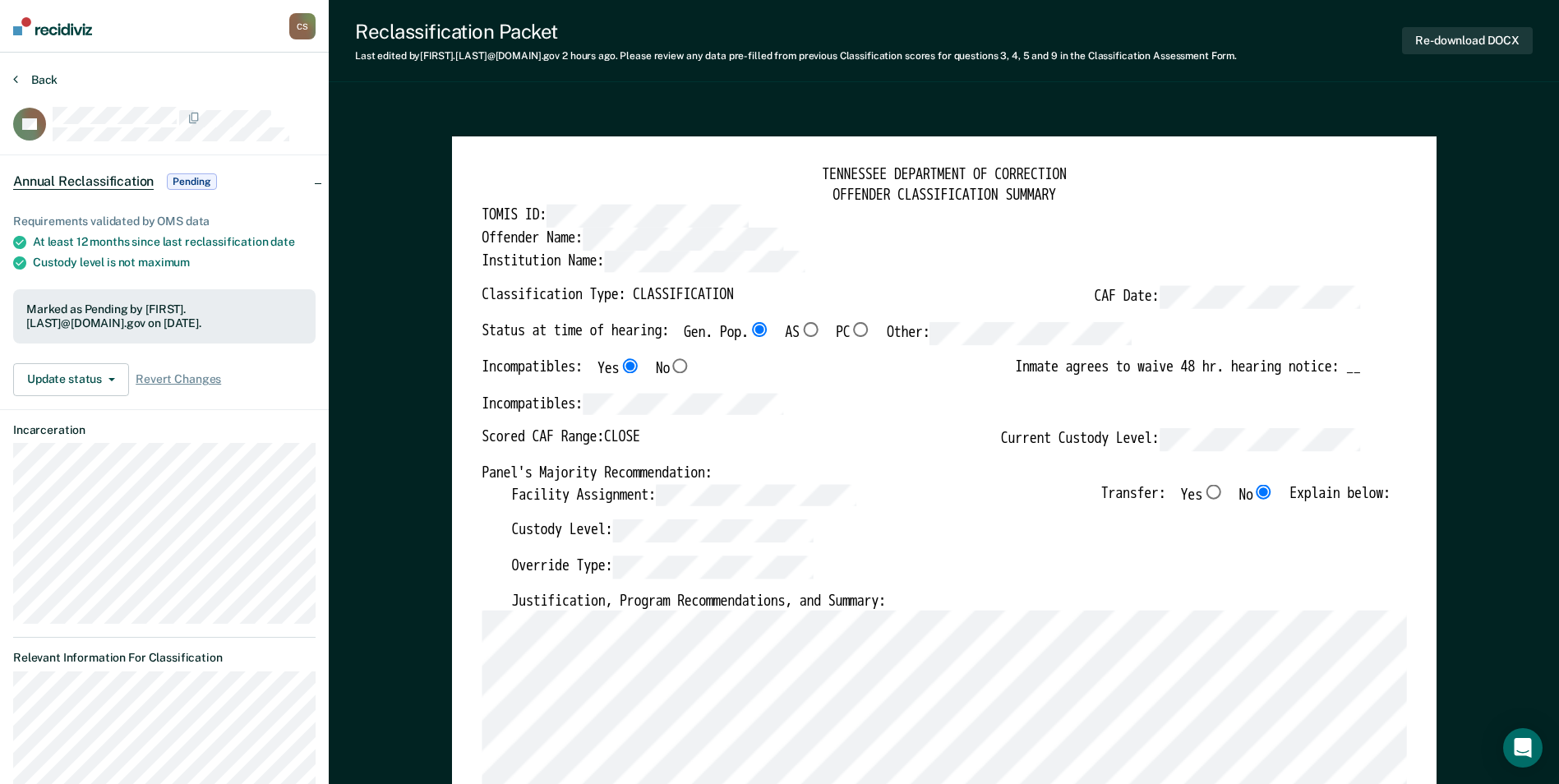 click on "Back" at bounding box center (35, 80) 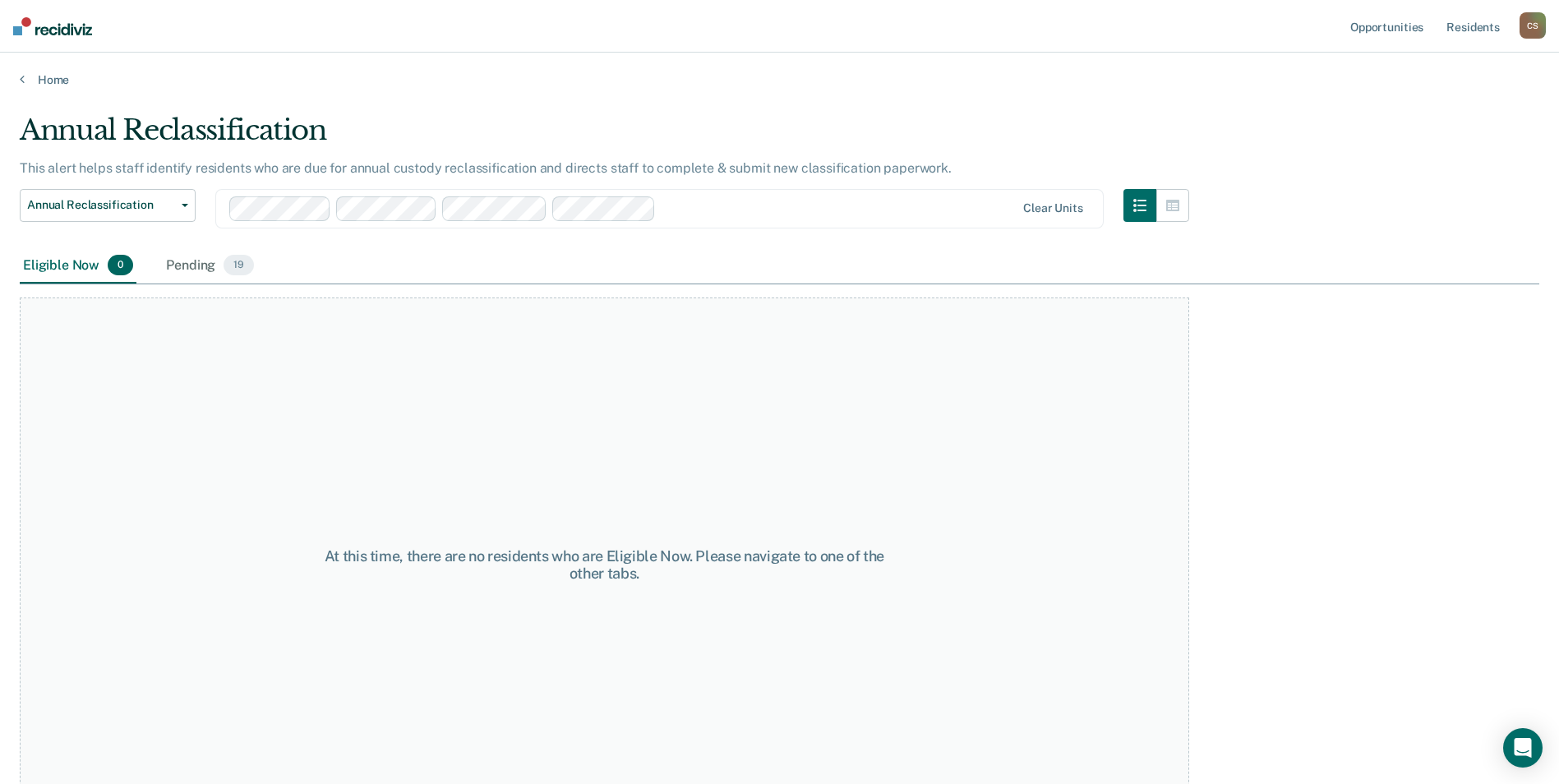 scroll, scrollTop: 48, scrollLeft: 0, axis: vertical 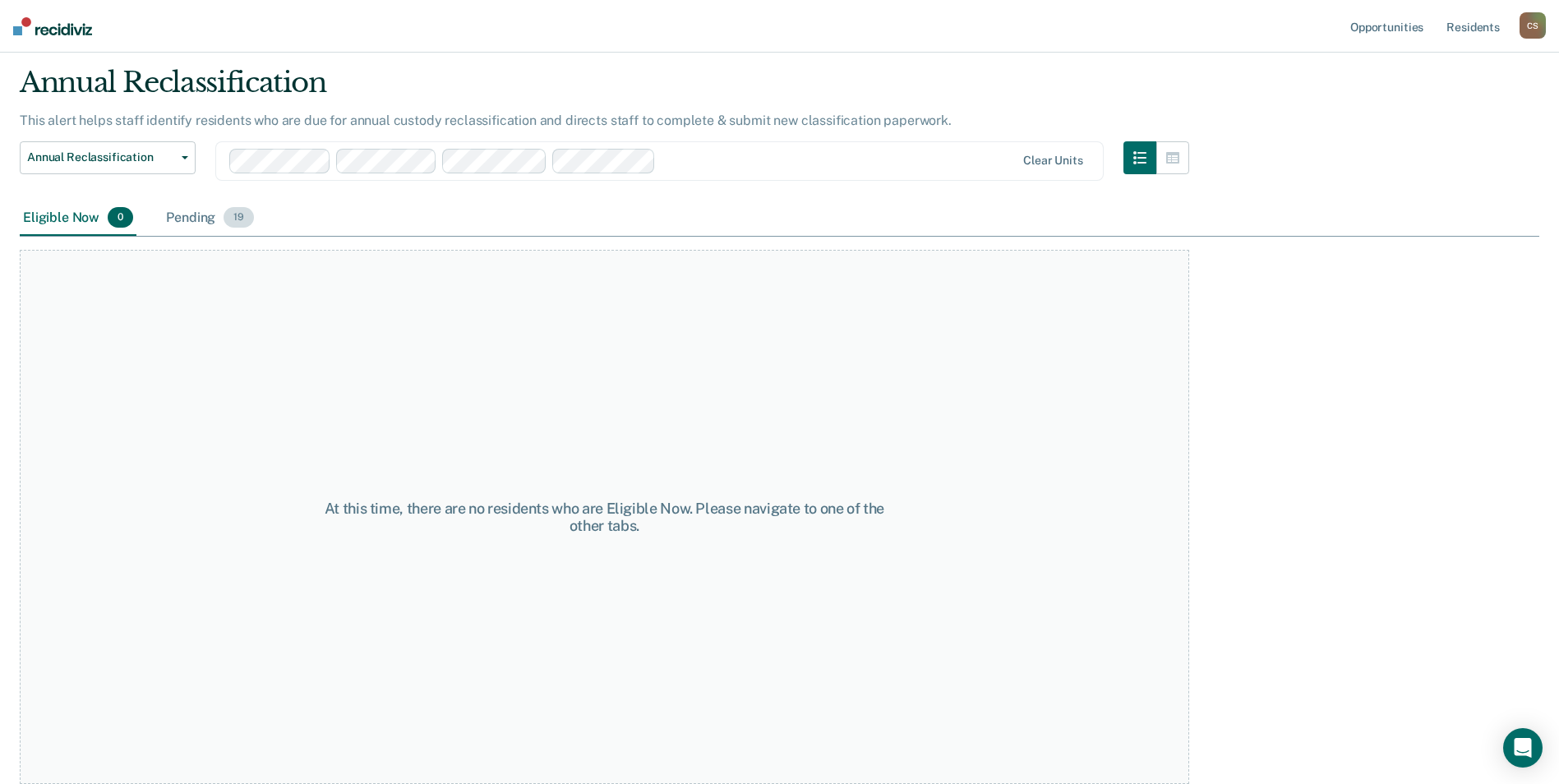 click on "19" at bounding box center [238, 218] 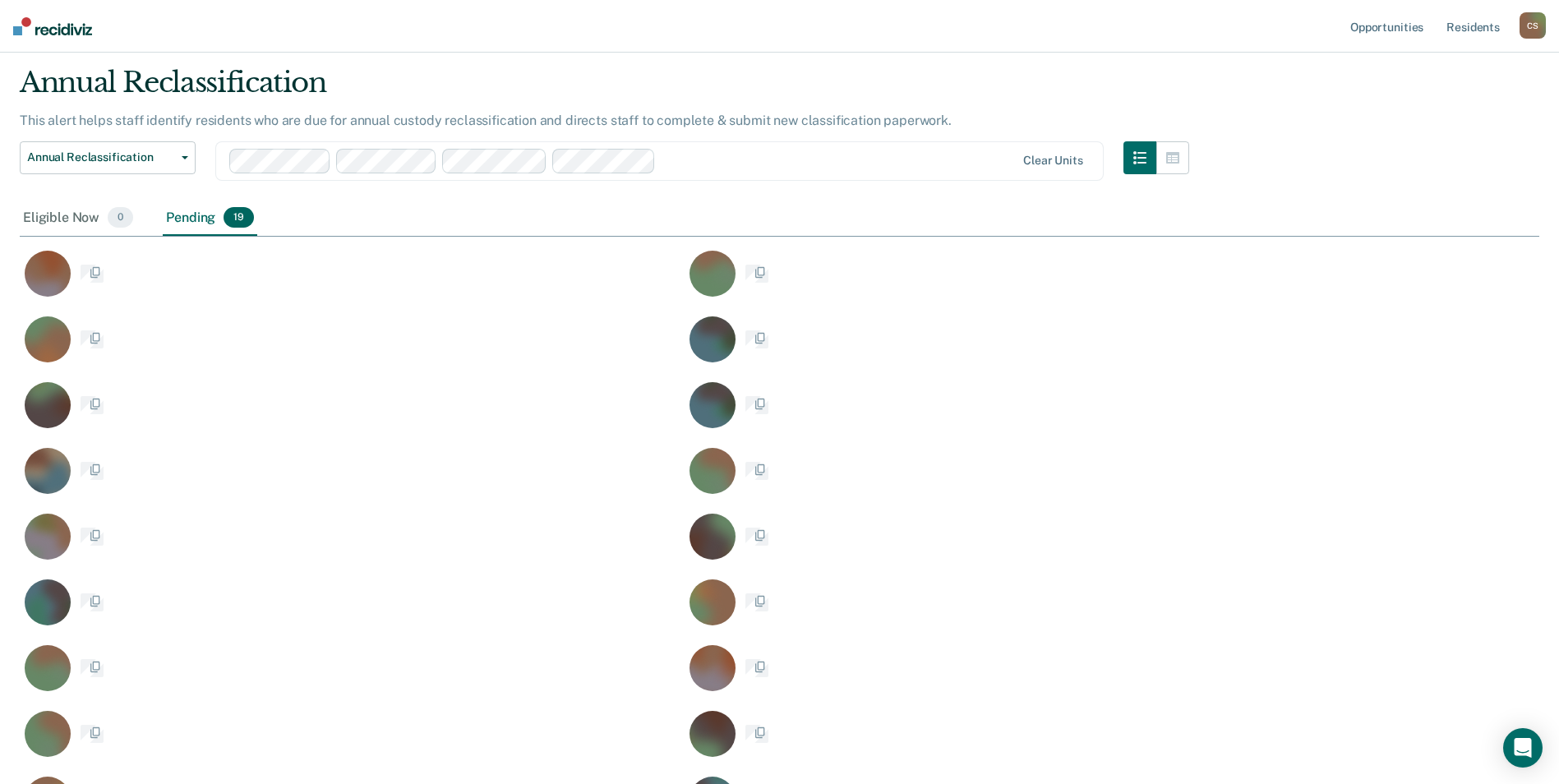 scroll, scrollTop: 0, scrollLeft: 0, axis: both 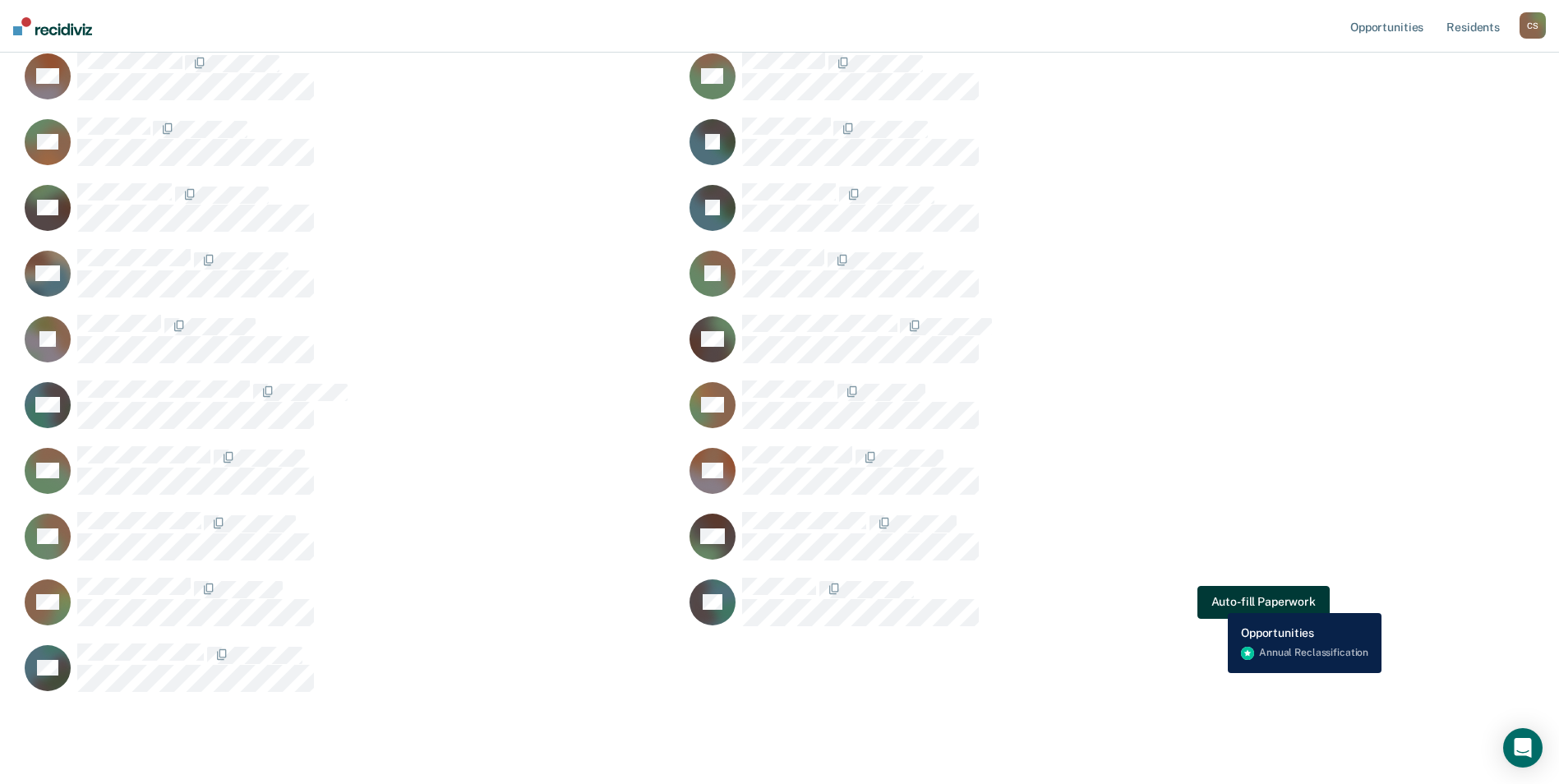 click on "Auto-fill Paperwork" at bounding box center [1263, 602] 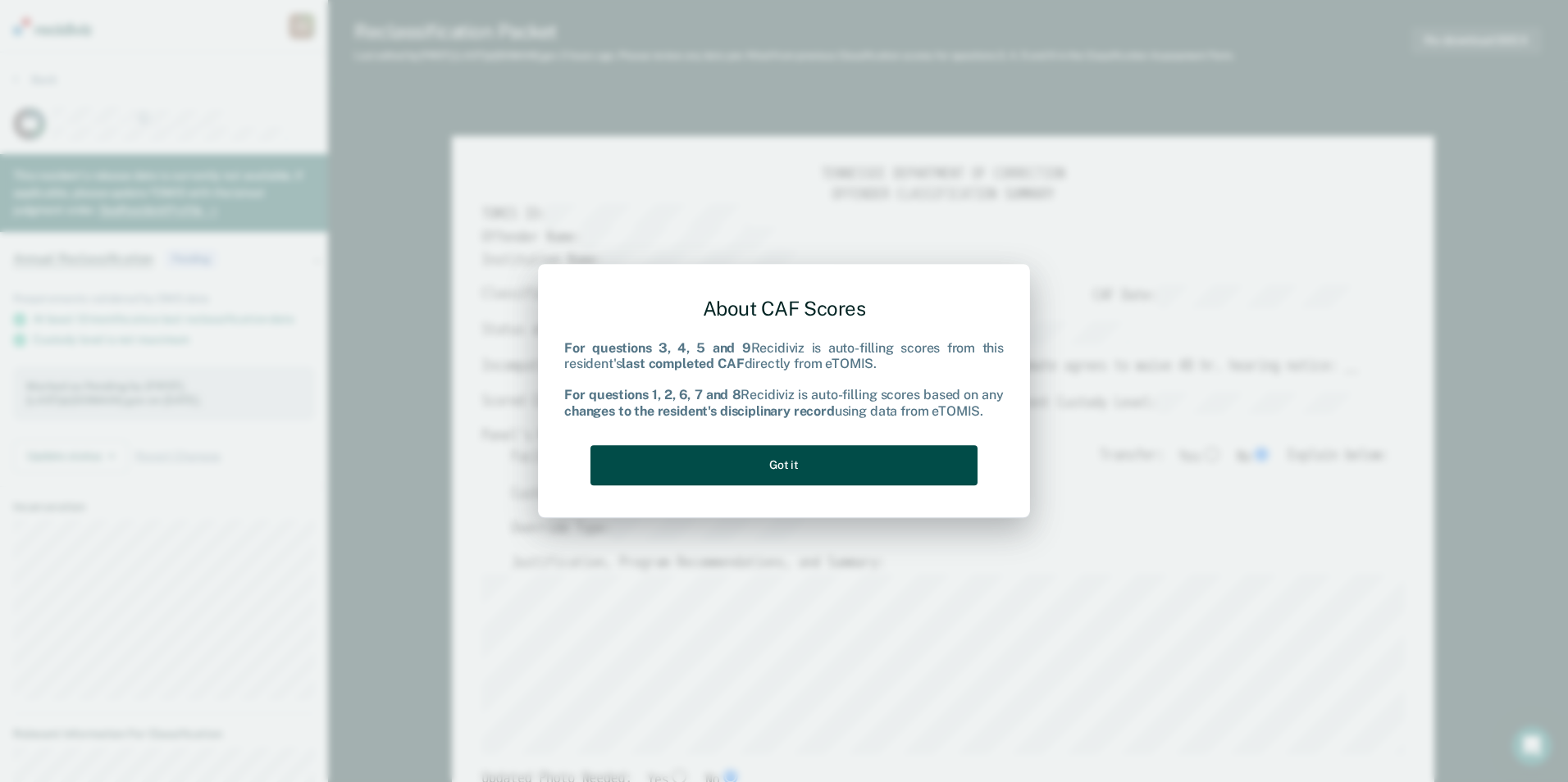 click on "Got it" at bounding box center (784, 465) 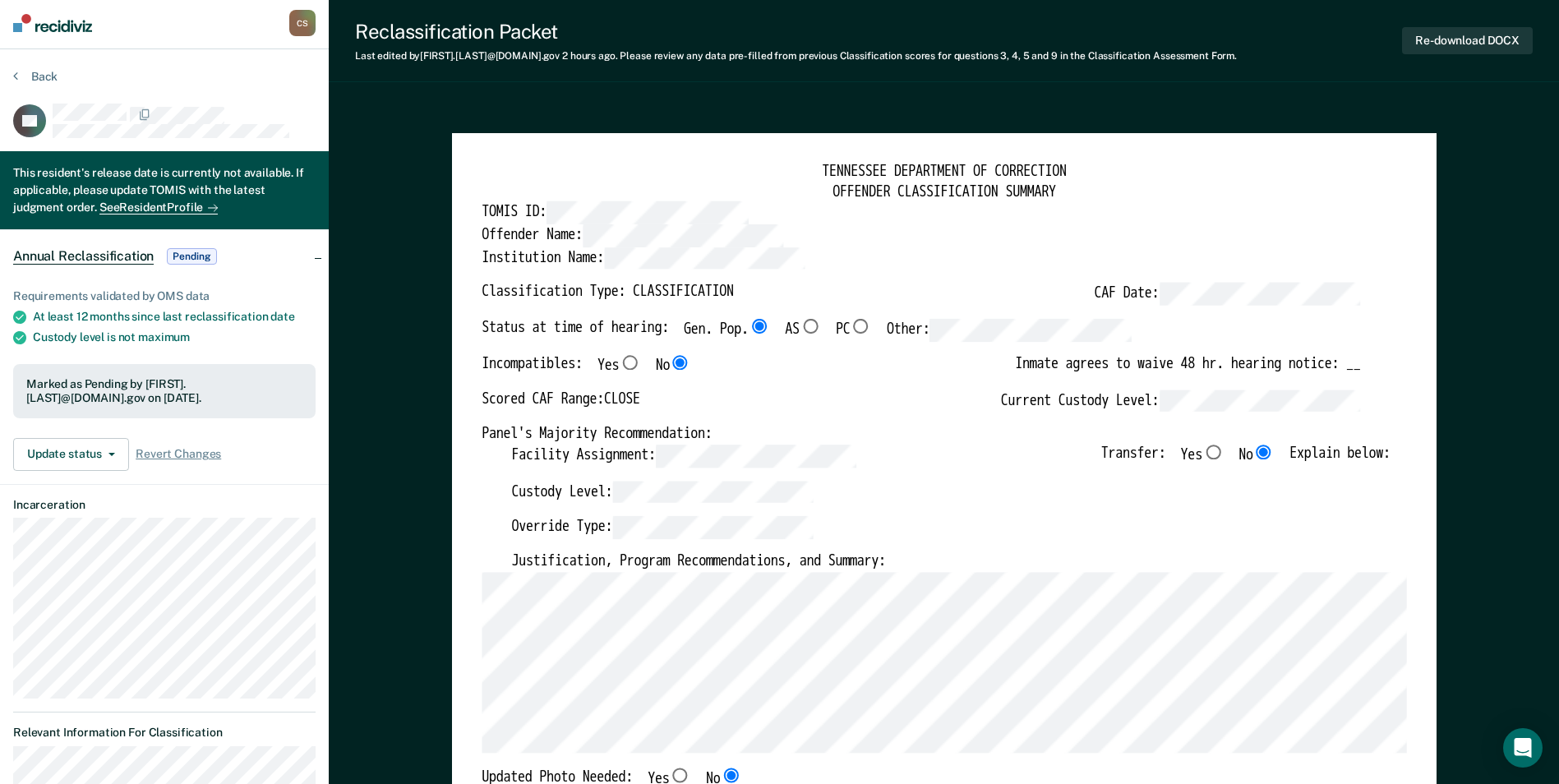 scroll, scrollTop: 0, scrollLeft: 0, axis: both 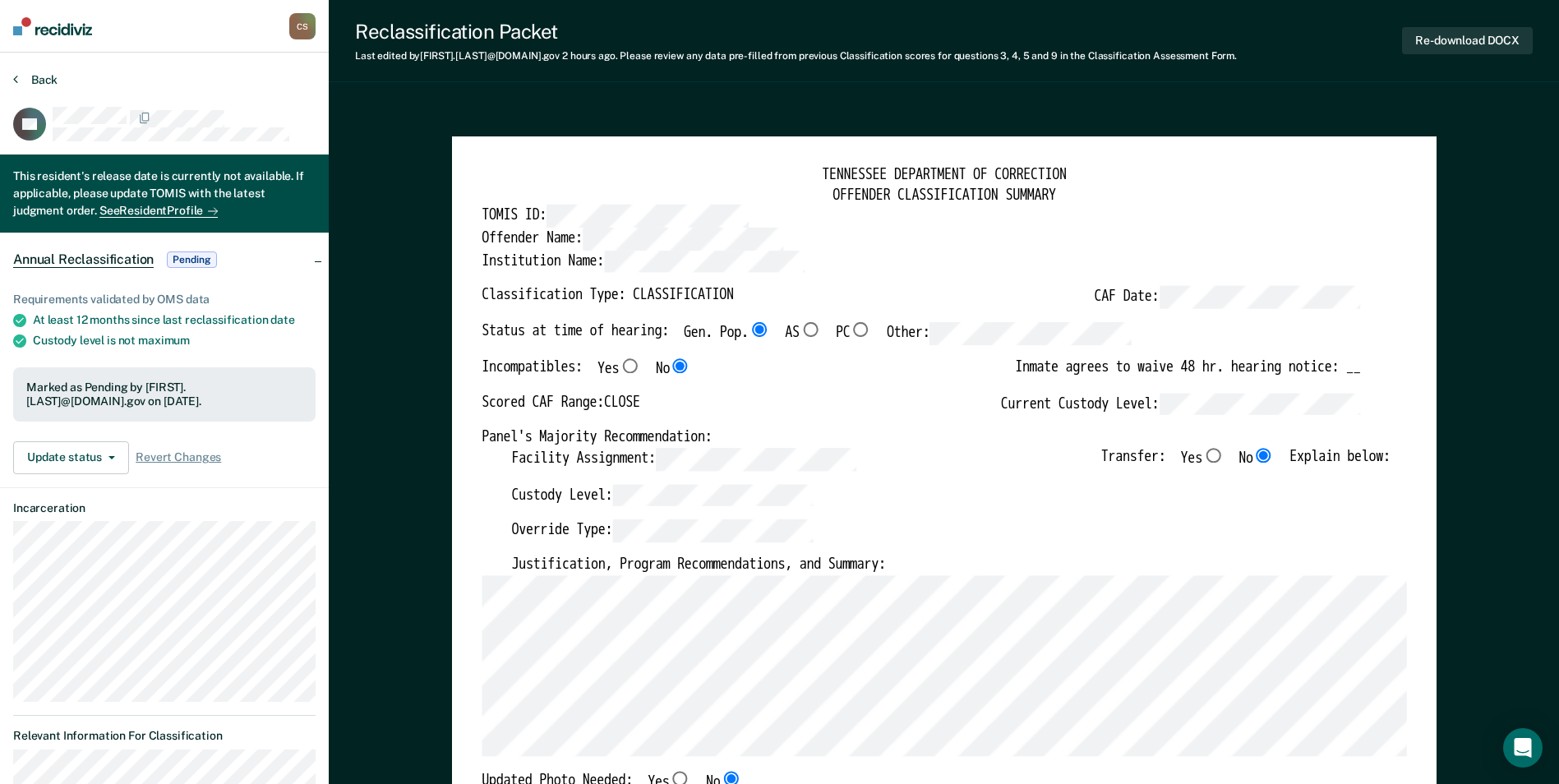 click on "Back" at bounding box center [35, 80] 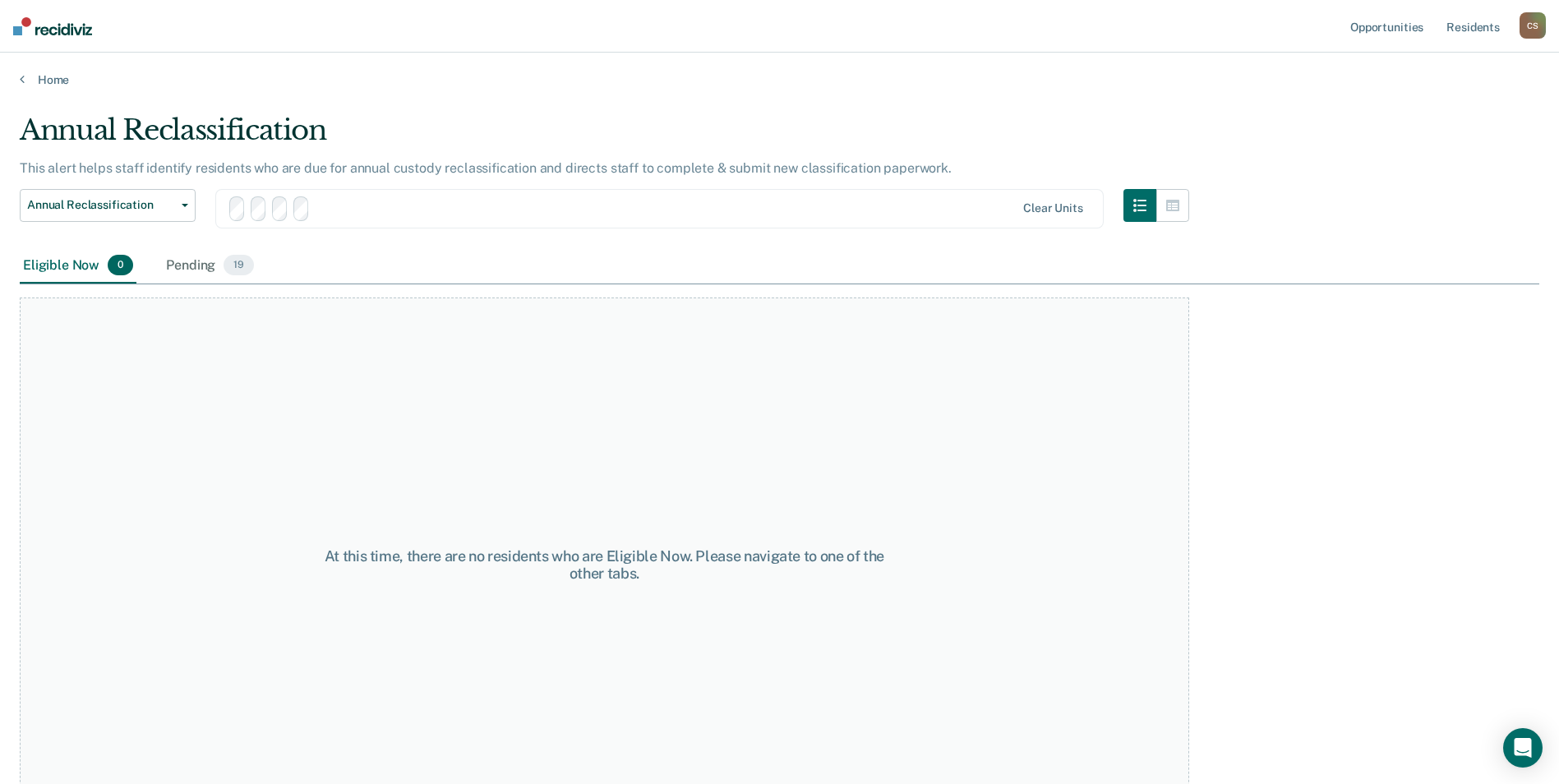 scroll, scrollTop: 48, scrollLeft: 0, axis: vertical 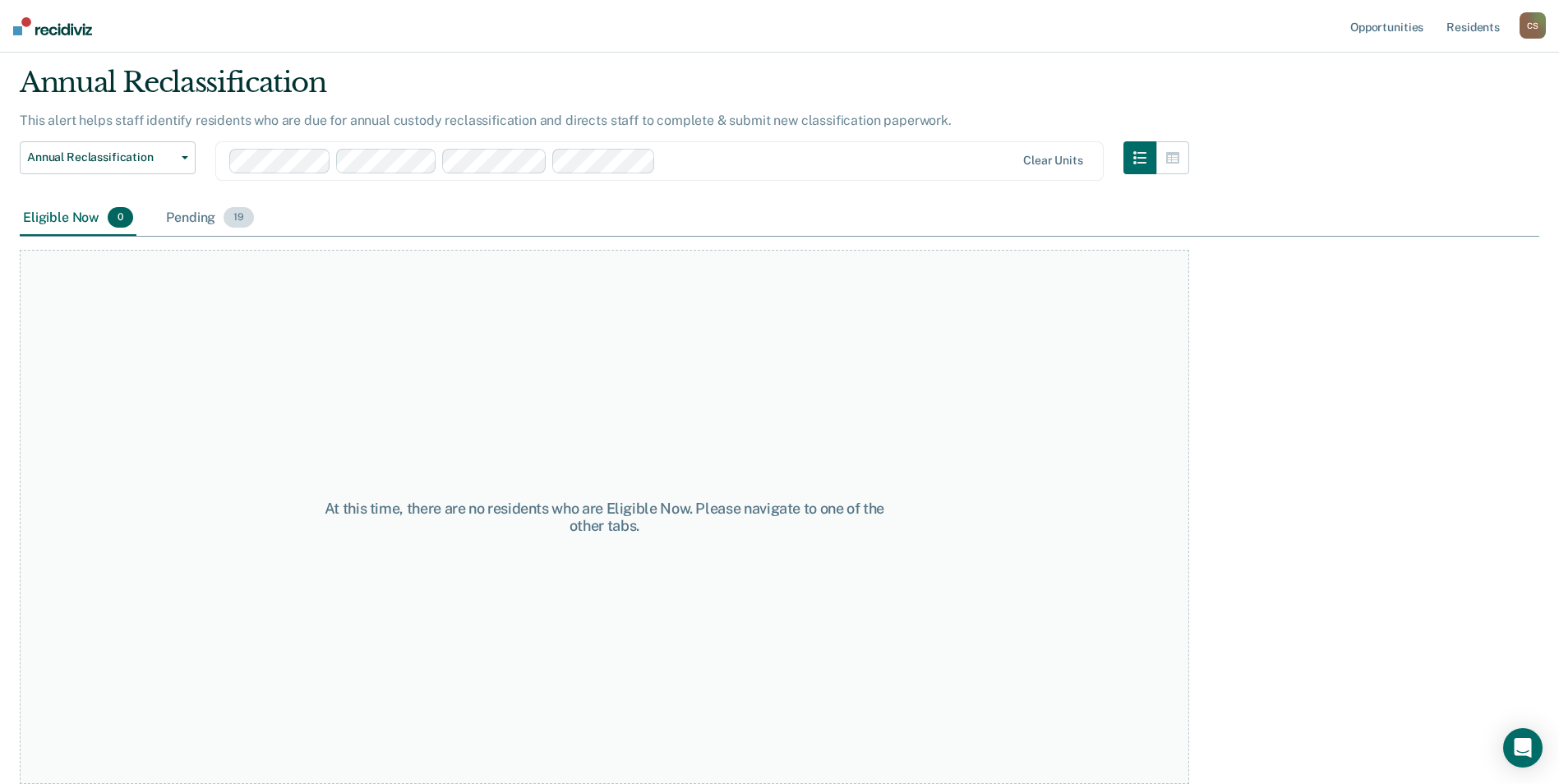 click on "Pending 19" at bounding box center [210, 219] 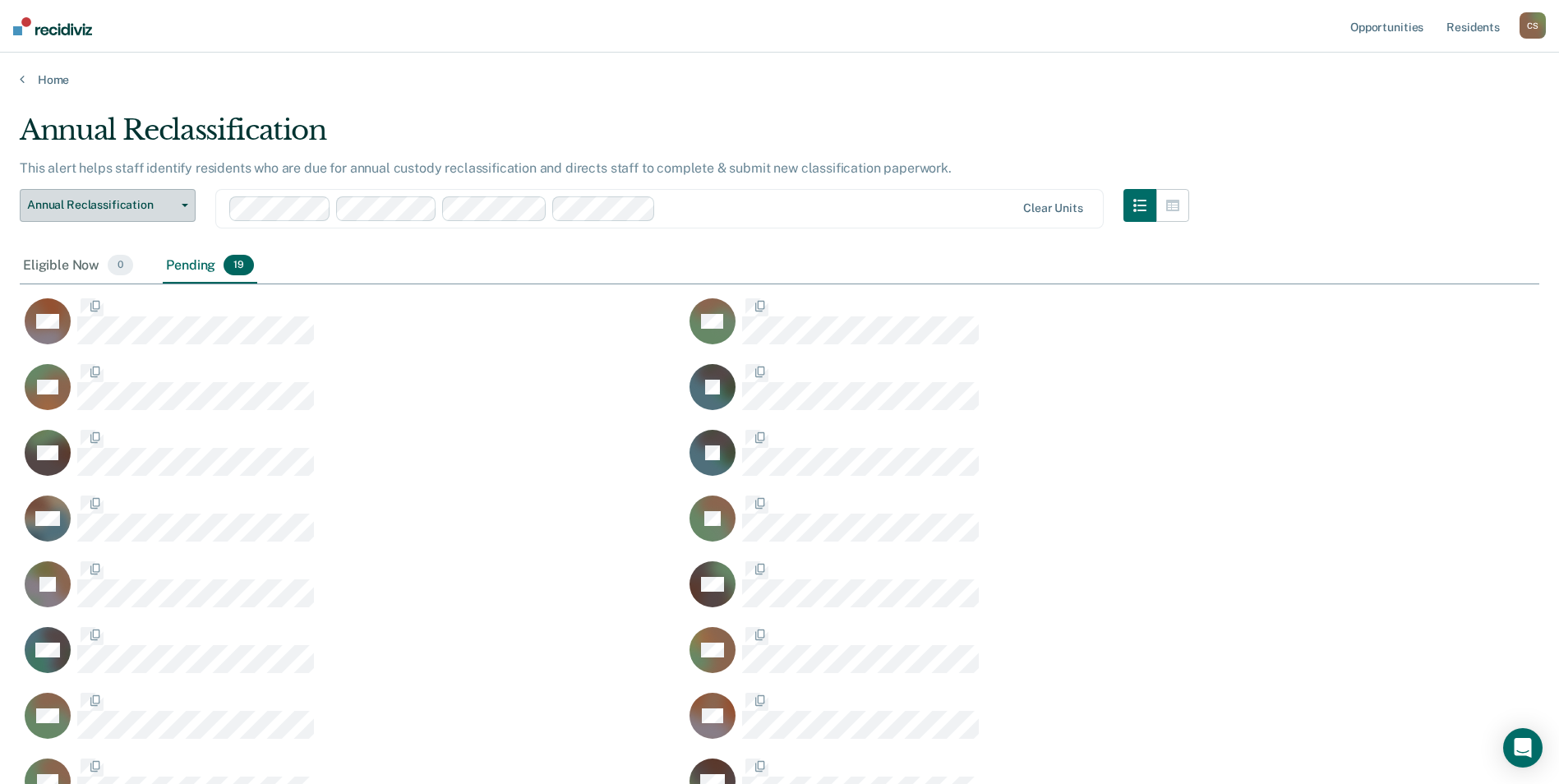 scroll, scrollTop: 13, scrollLeft: 13, axis: both 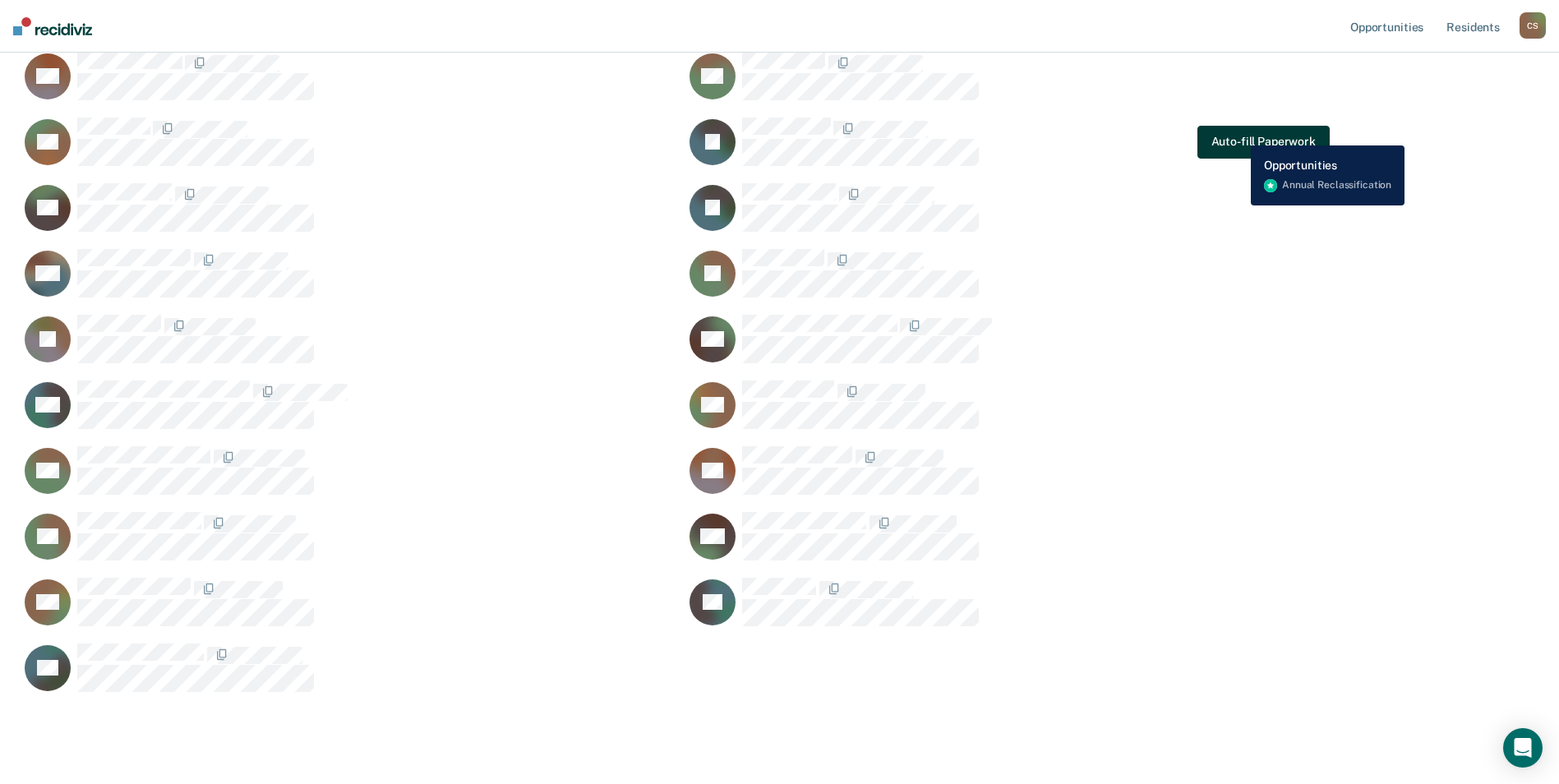 click on "Auto-fill Paperwork" at bounding box center (1263, 142) 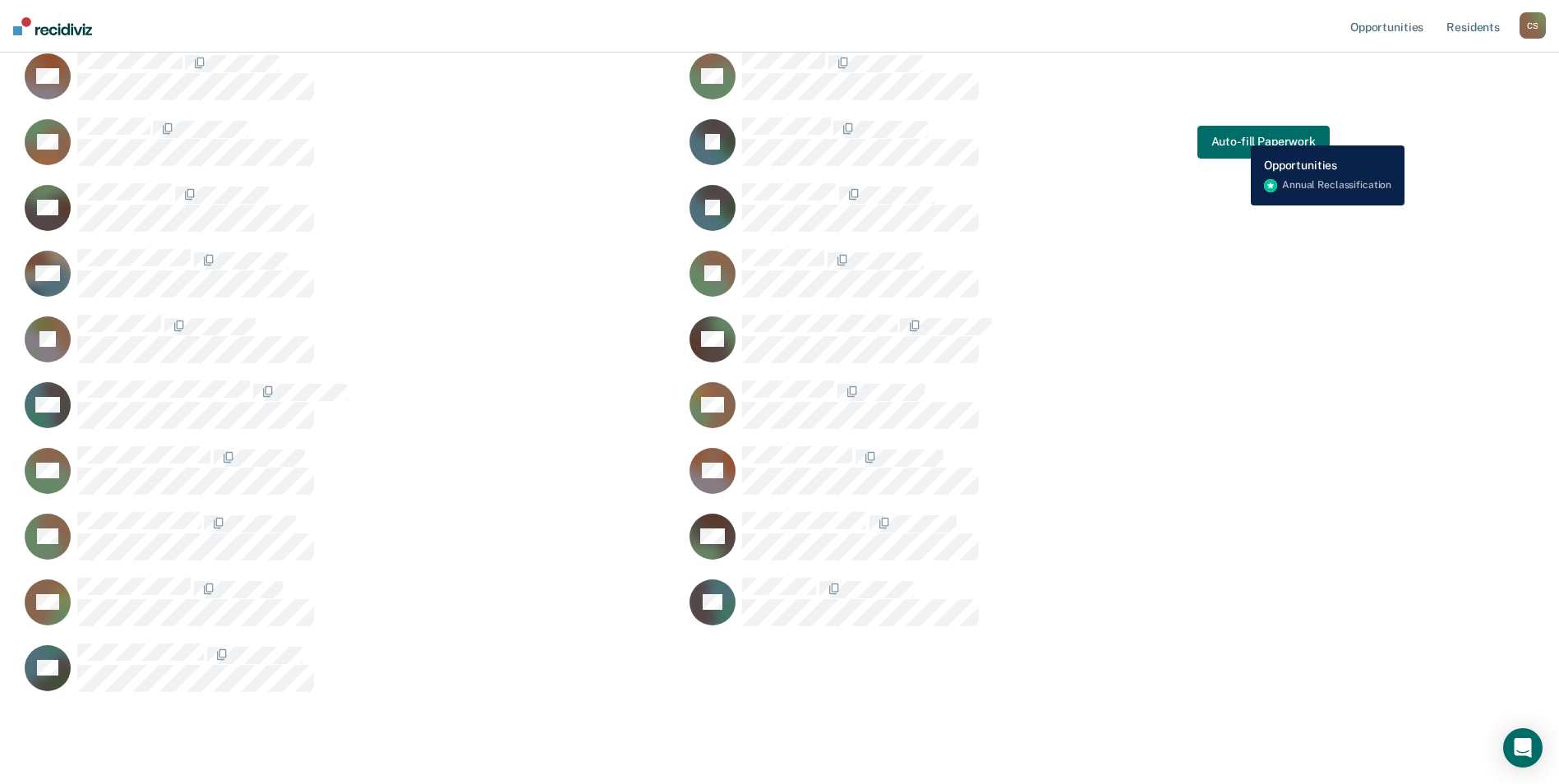 scroll, scrollTop: 0, scrollLeft: 0, axis: both 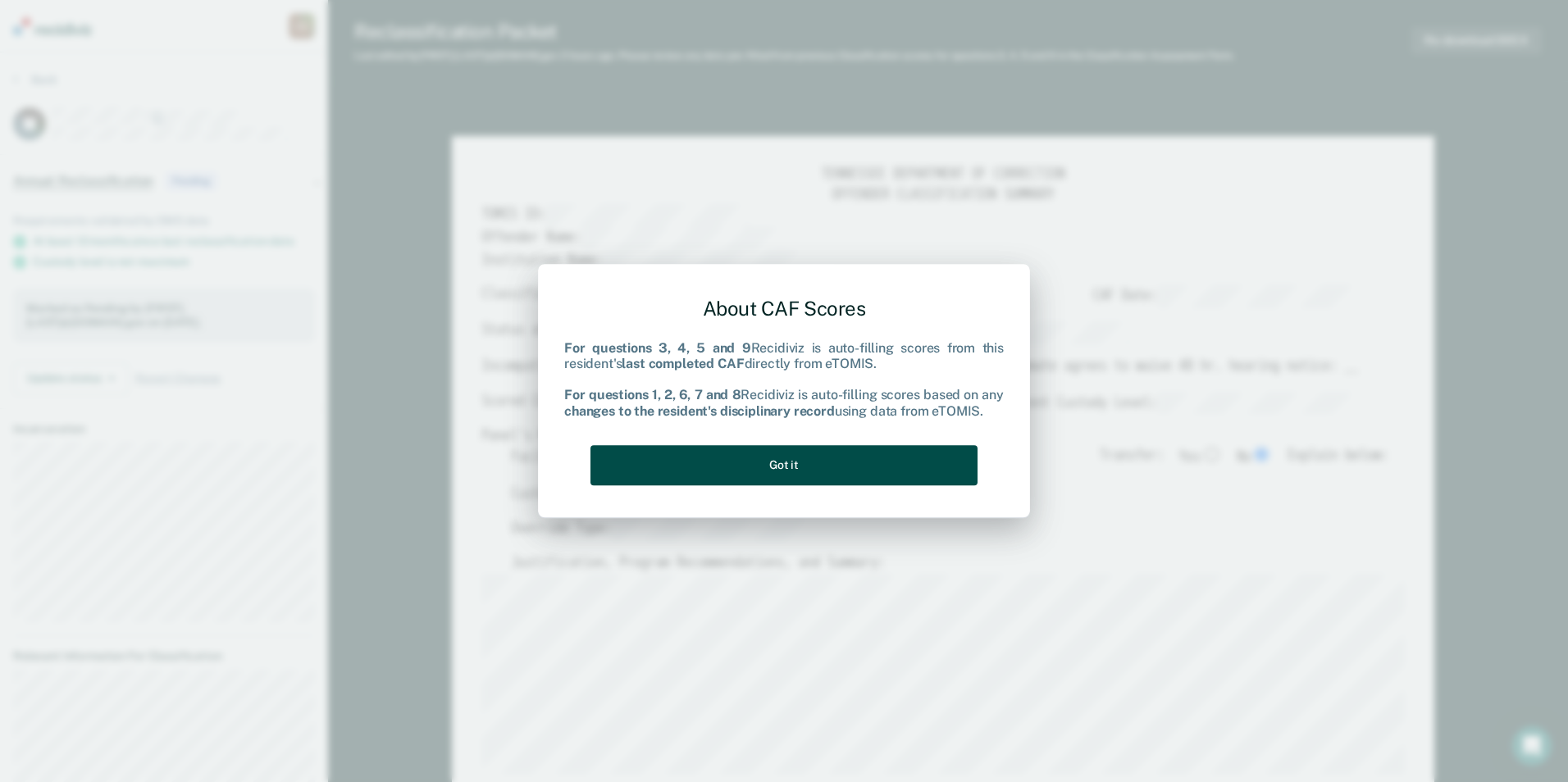 click on "Got it" at bounding box center [784, 465] 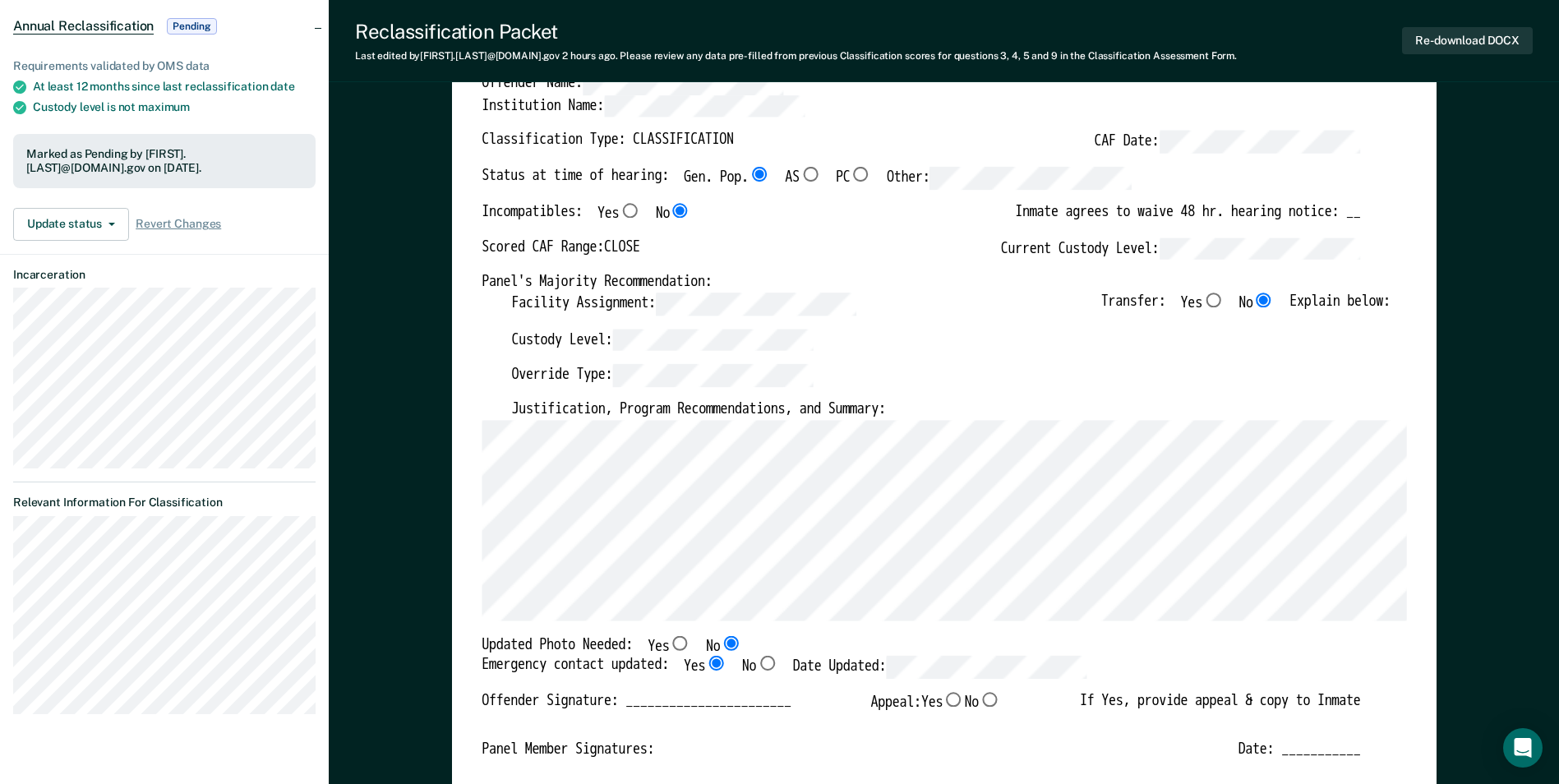 scroll, scrollTop: 0, scrollLeft: 0, axis: both 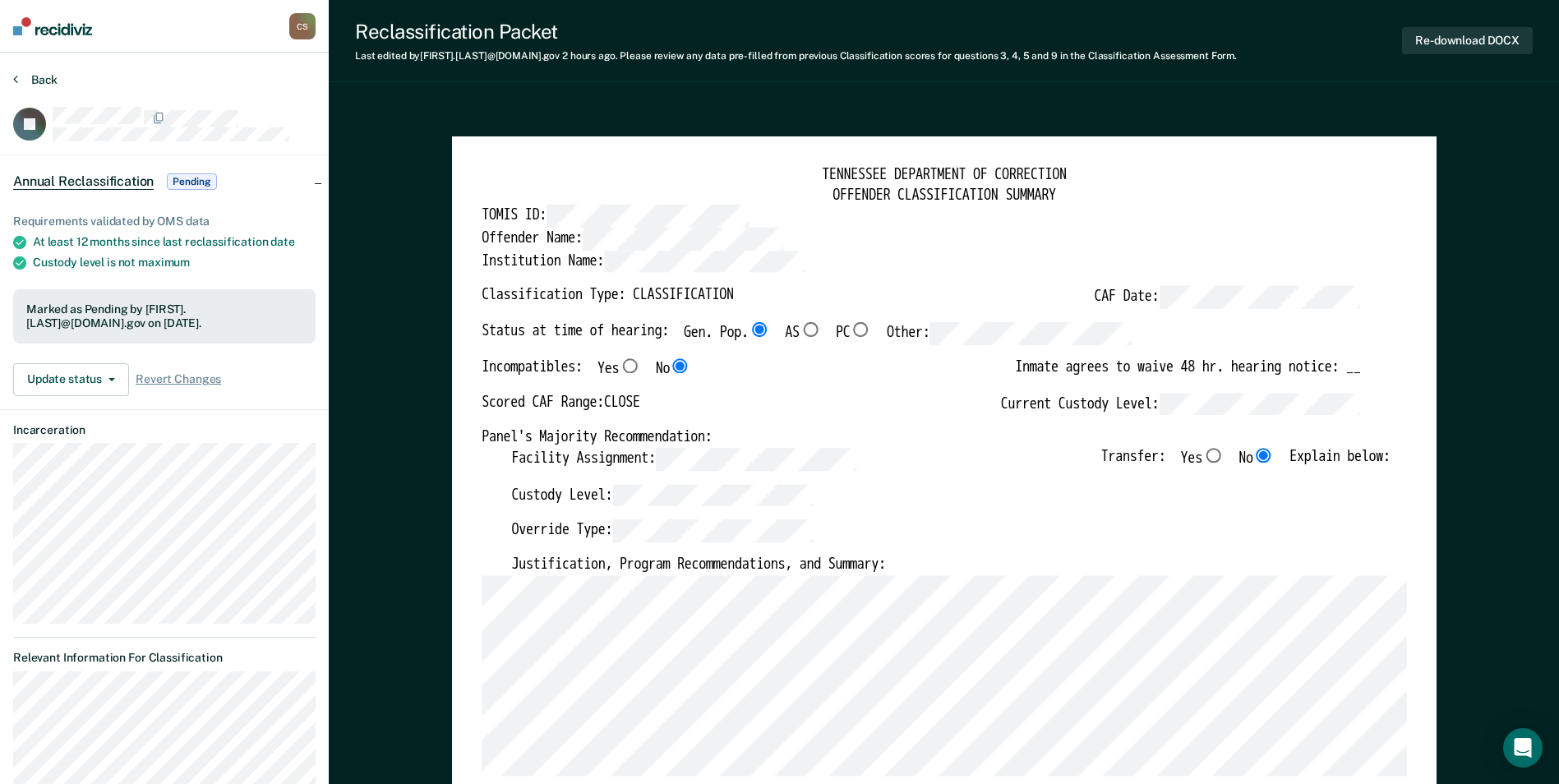 click on "Back" at bounding box center (35, 80) 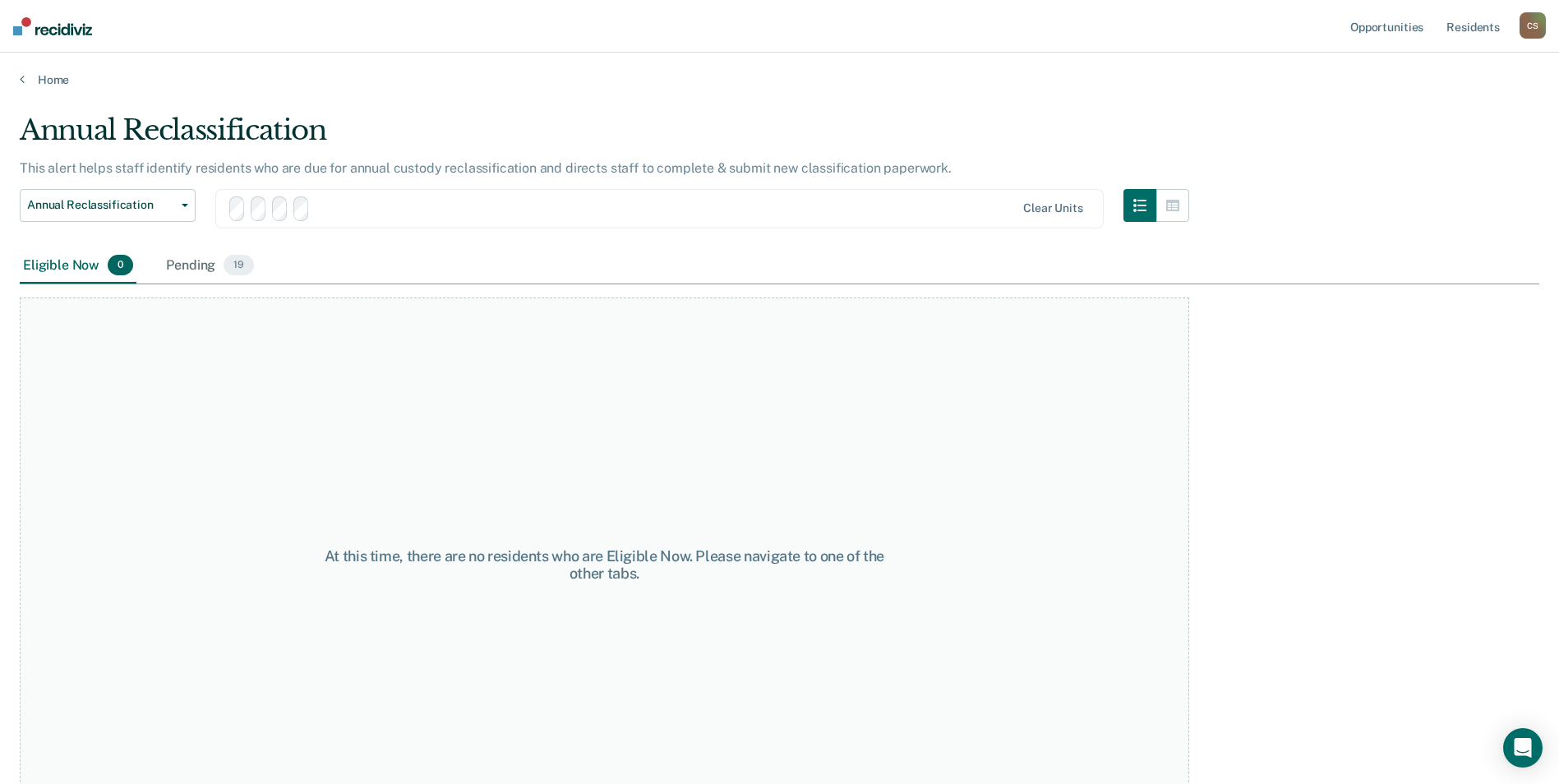 scroll, scrollTop: 48, scrollLeft: 0, axis: vertical 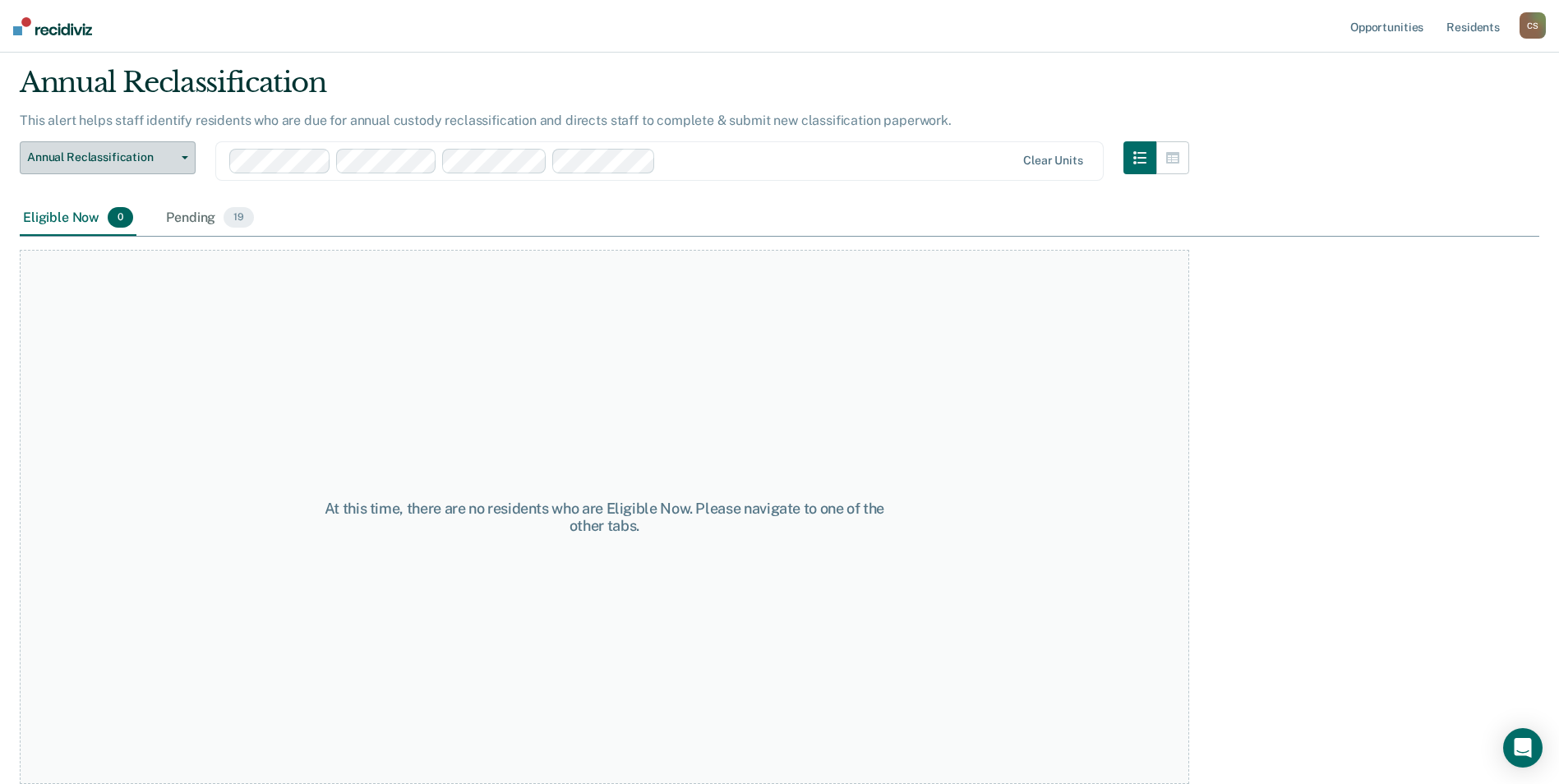 click on "Annual Reclassification" at bounding box center [108, 158] 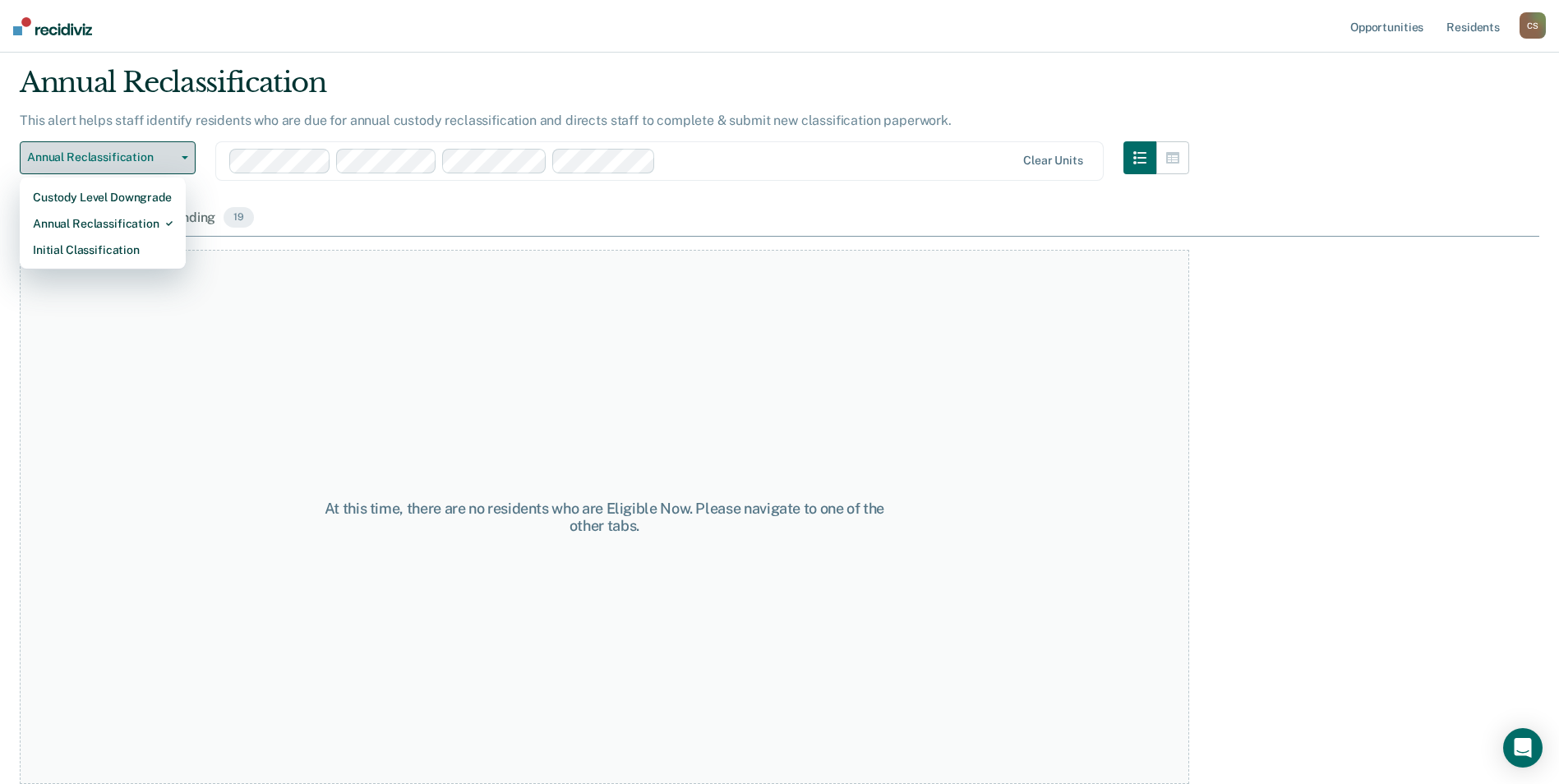 click on "Annual Reclassification" at bounding box center [101, 157] 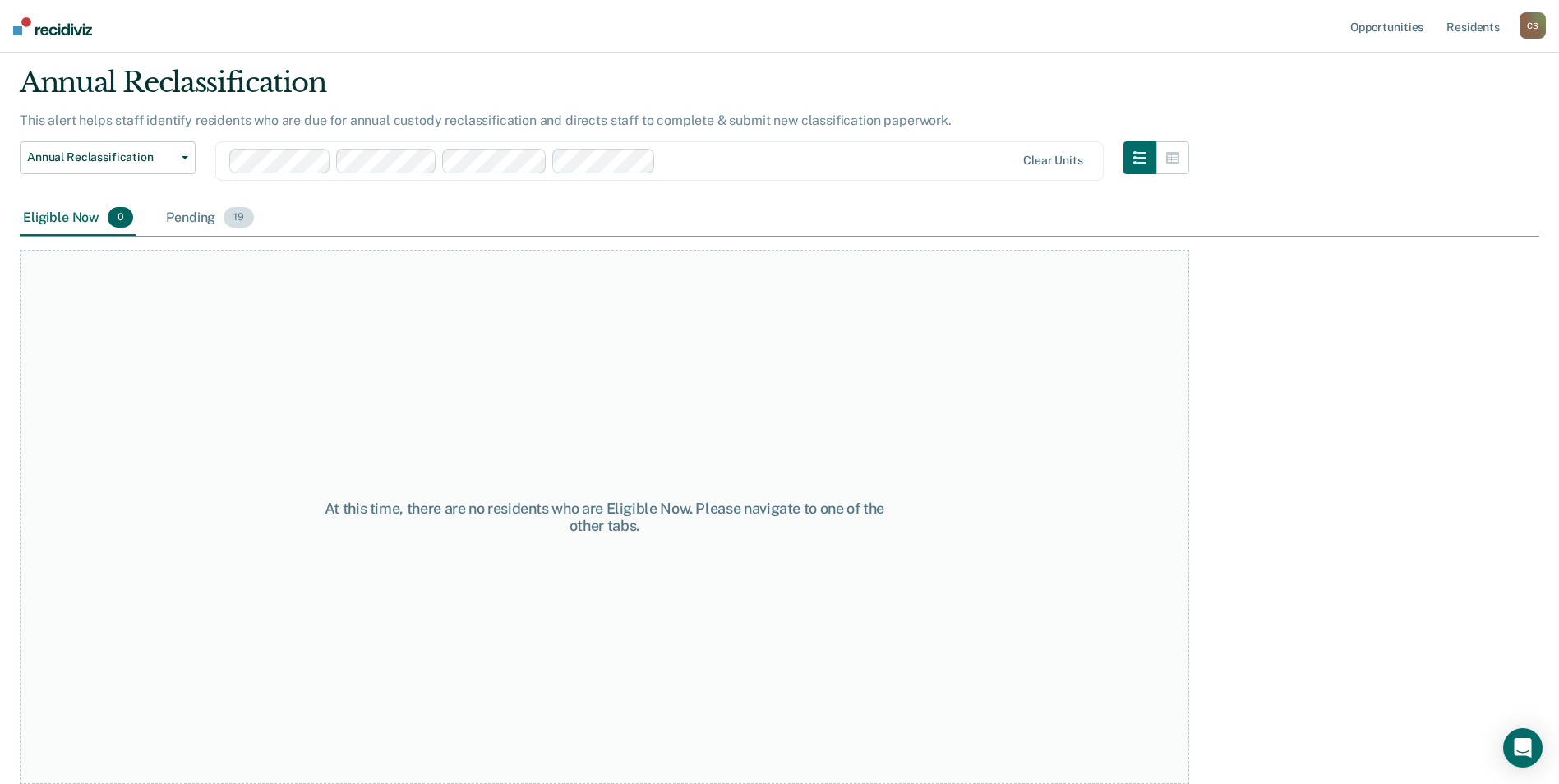 click on "Pending 19" at bounding box center [210, 219] 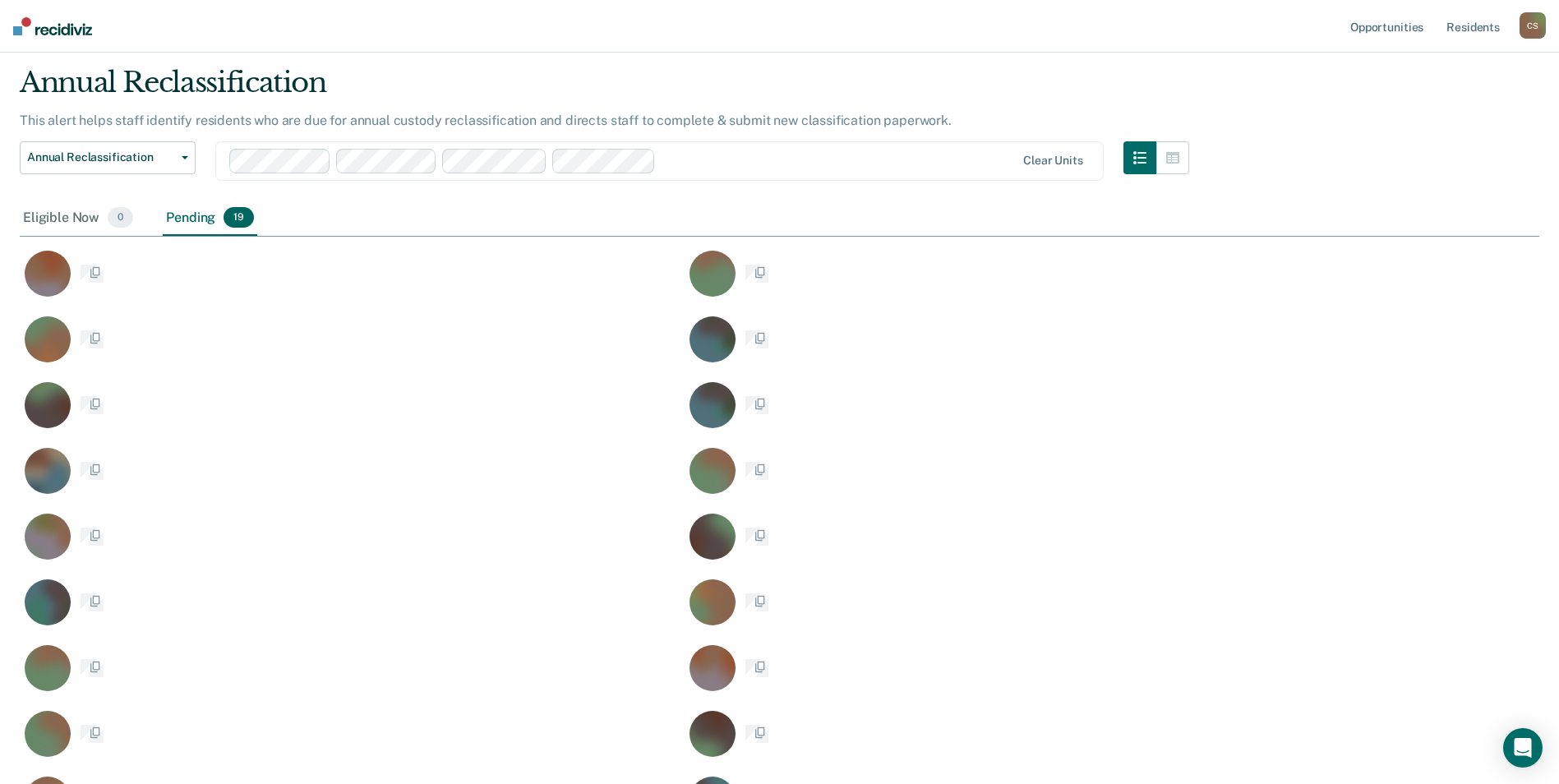 scroll, scrollTop: 0, scrollLeft: 0, axis: both 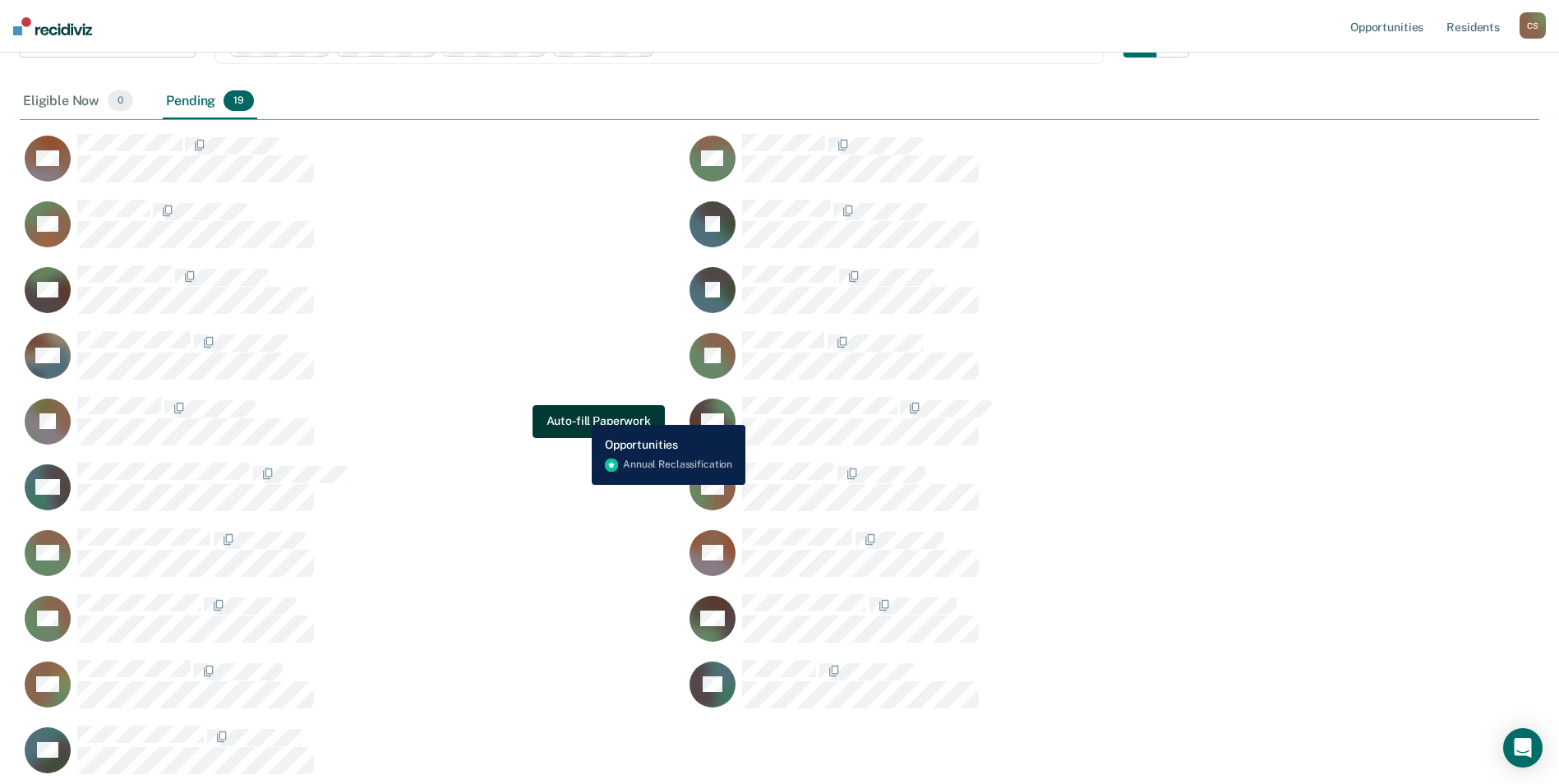 click on "Auto-fill Paperwork" at bounding box center [598, 422] 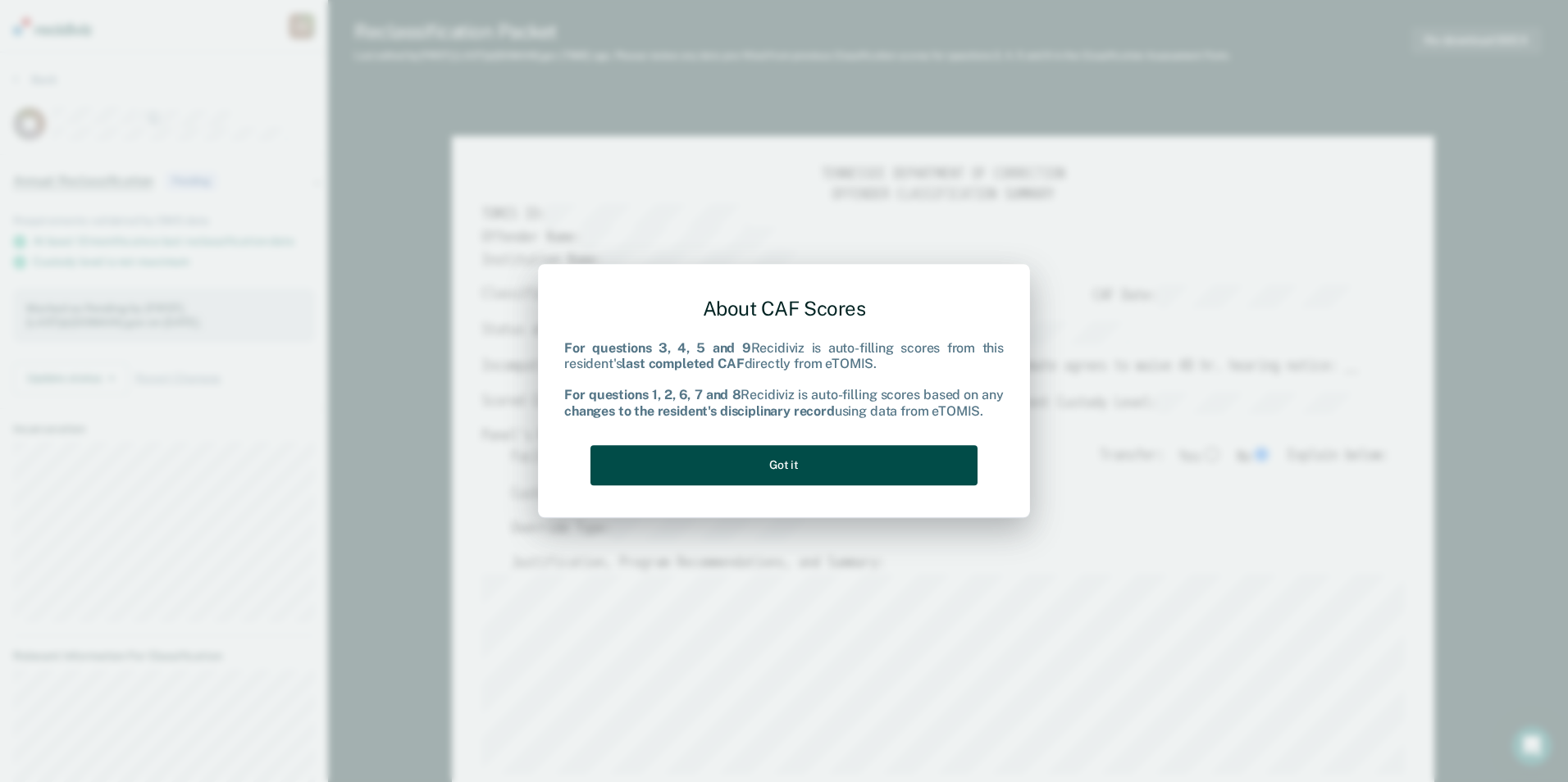 click on "Got it" at bounding box center [784, 465] 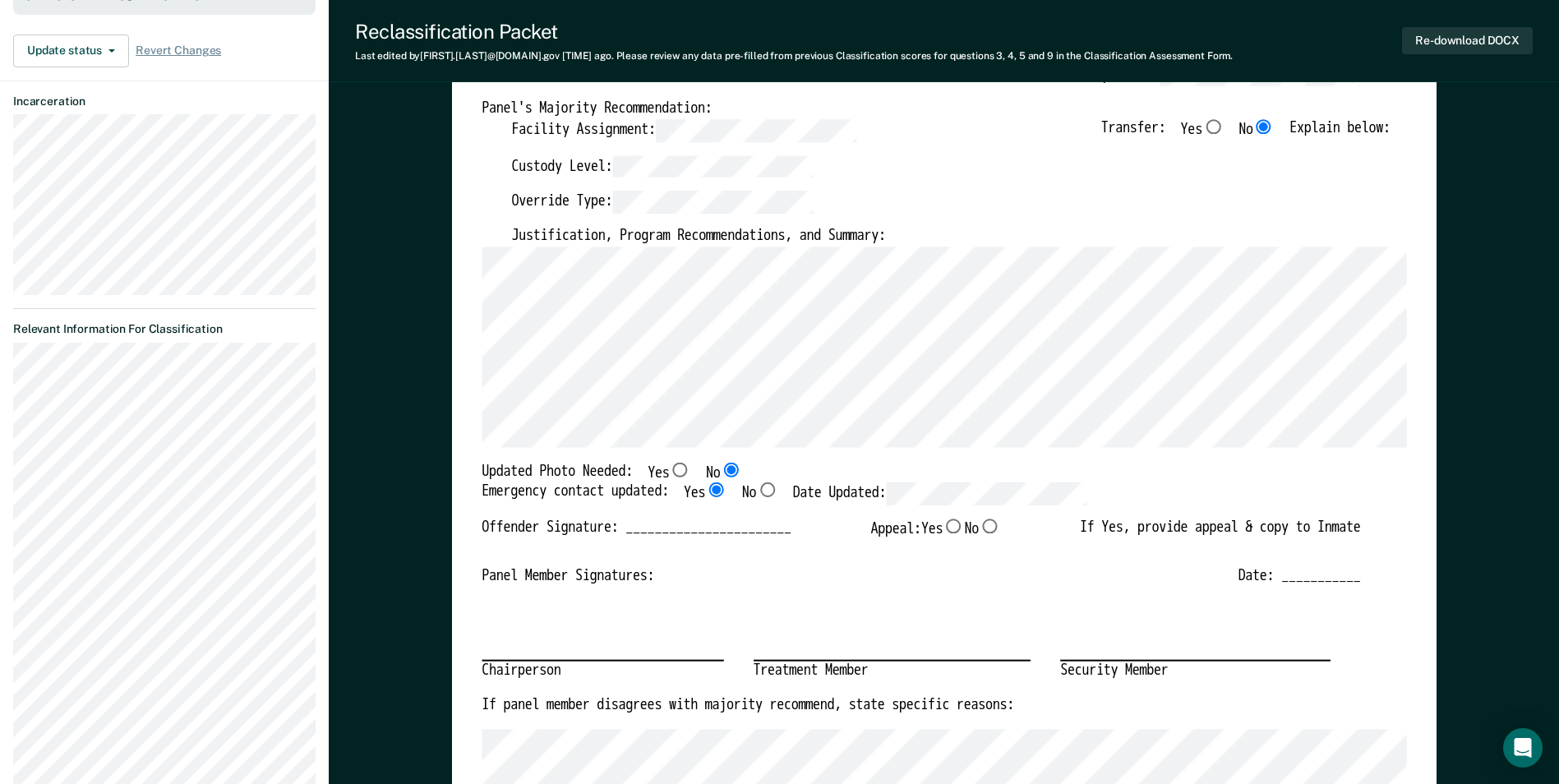 scroll, scrollTop: 0, scrollLeft: 0, axis: both 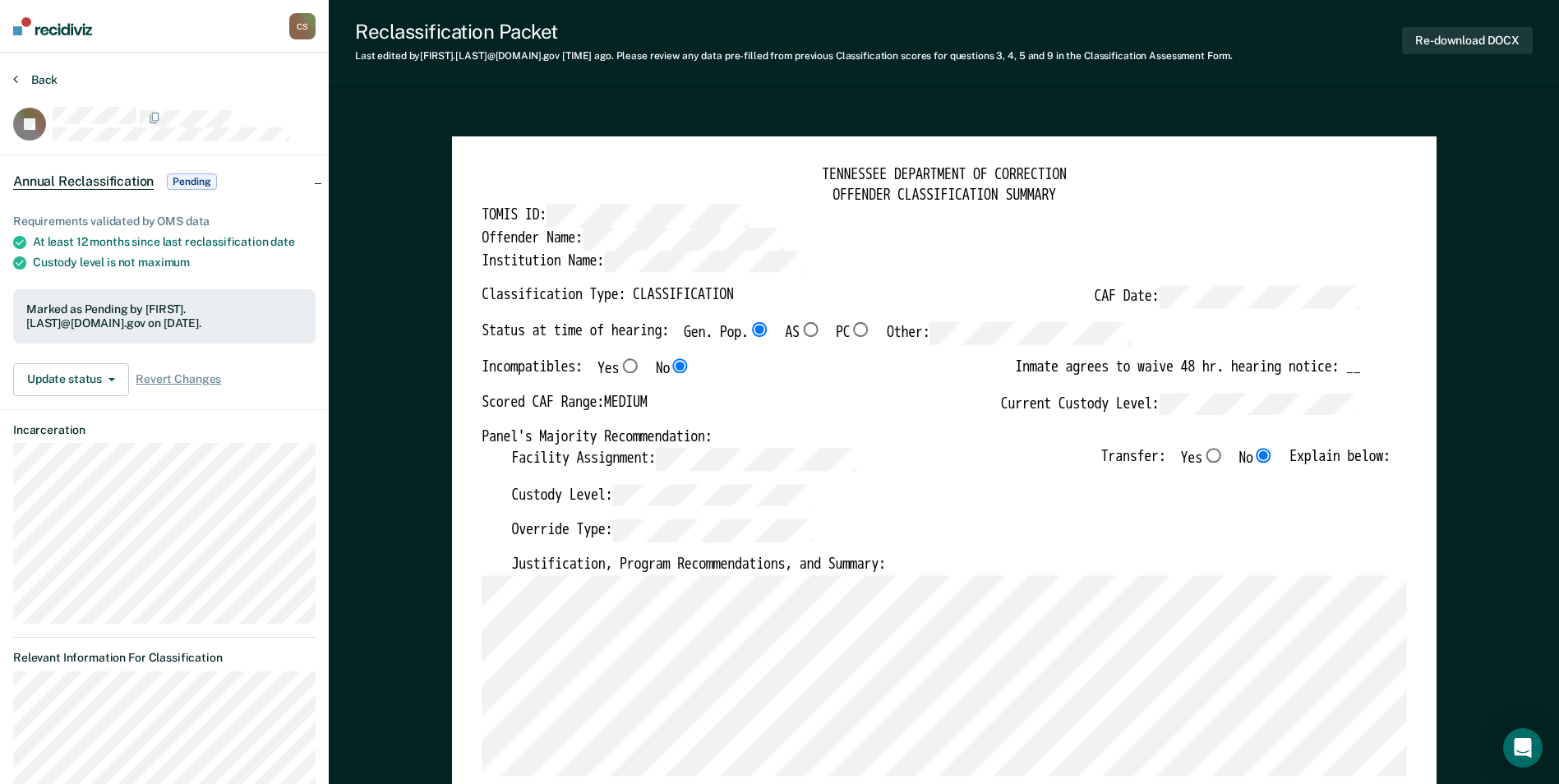 click on "Back" at bounding box center [35, 80] 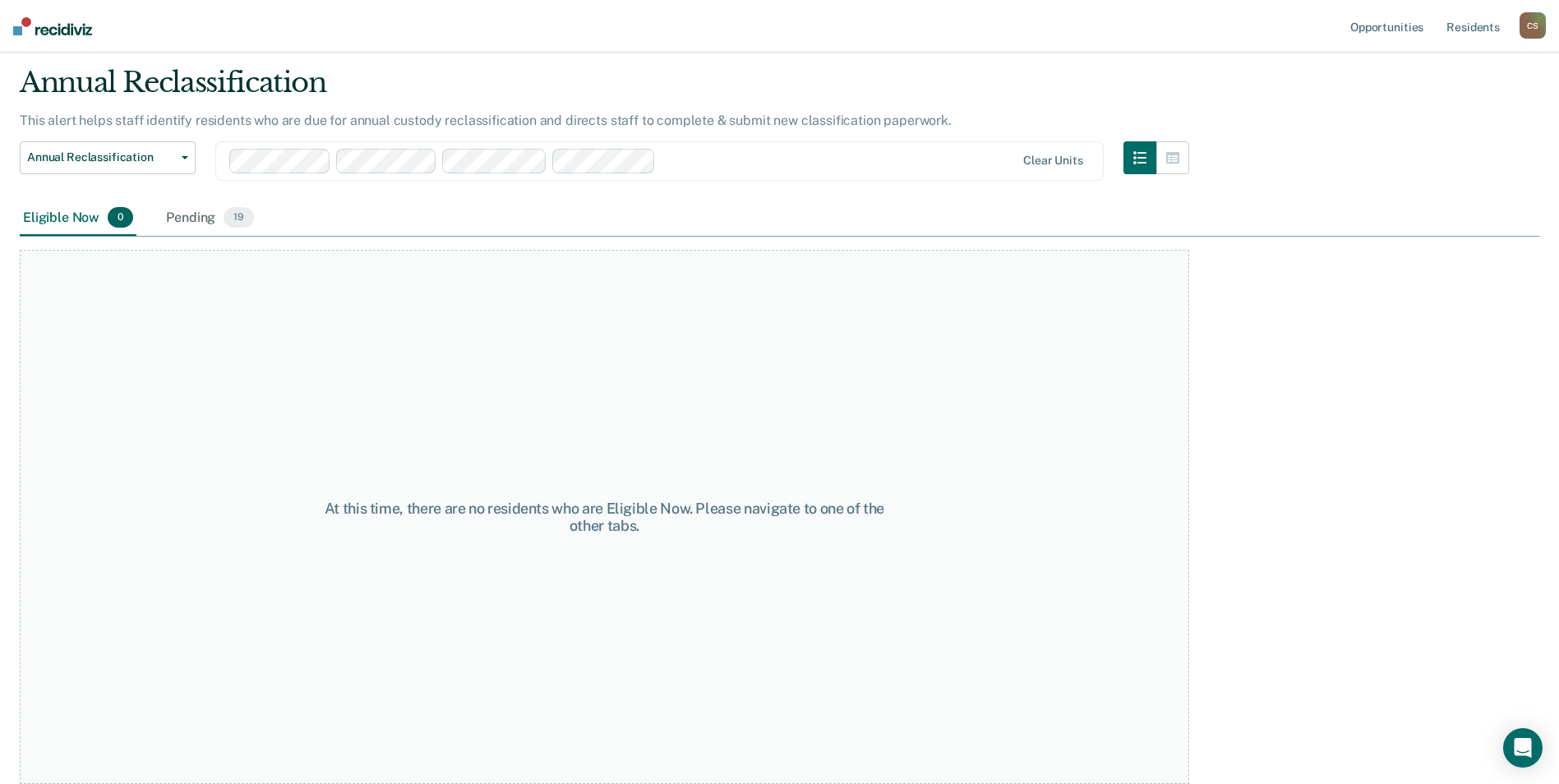 click on "Pending 19" at bounding box center [210, 219] 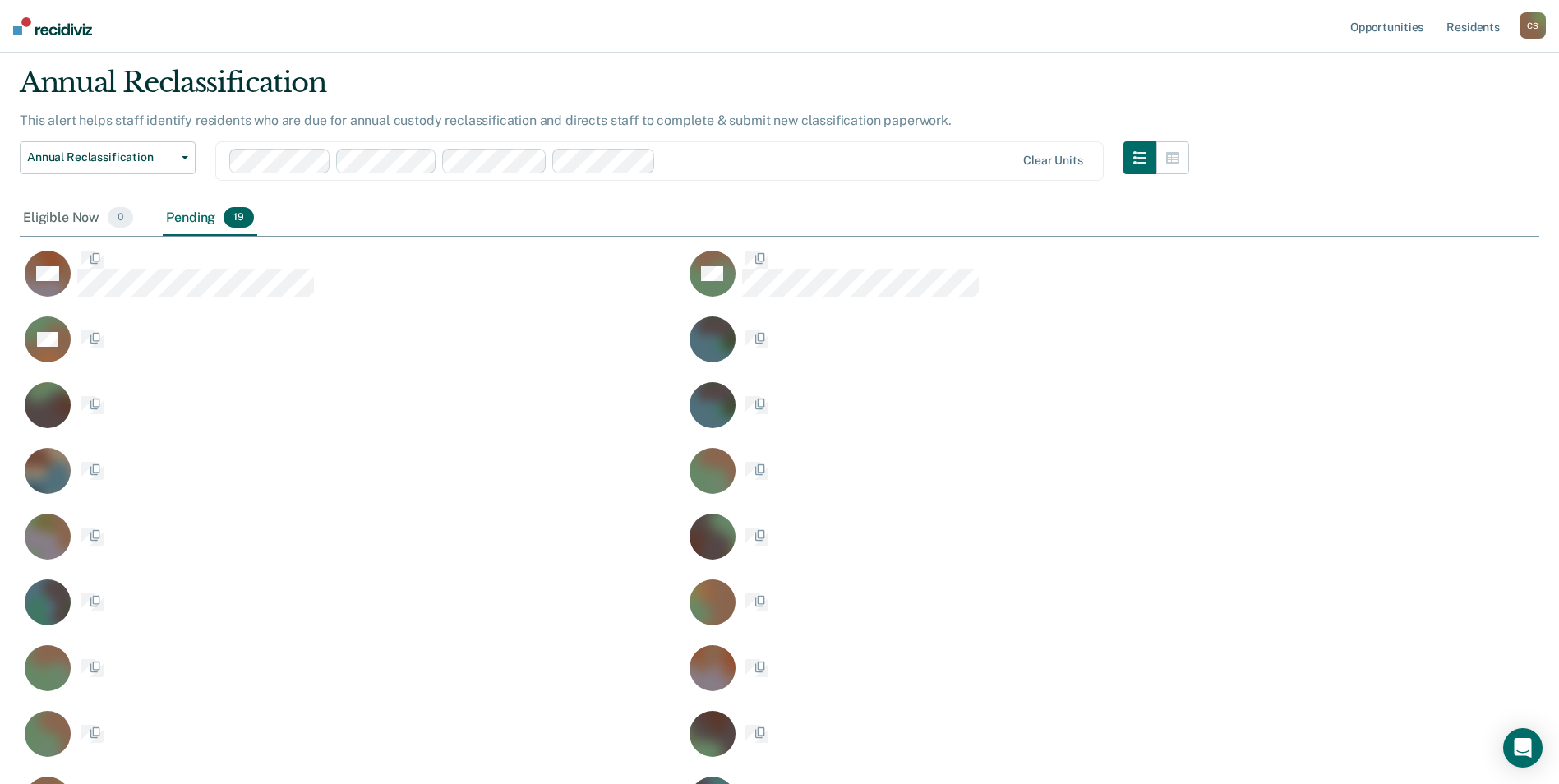 scroll, scrollTop: 0, scrollLeft: 0, axis: both 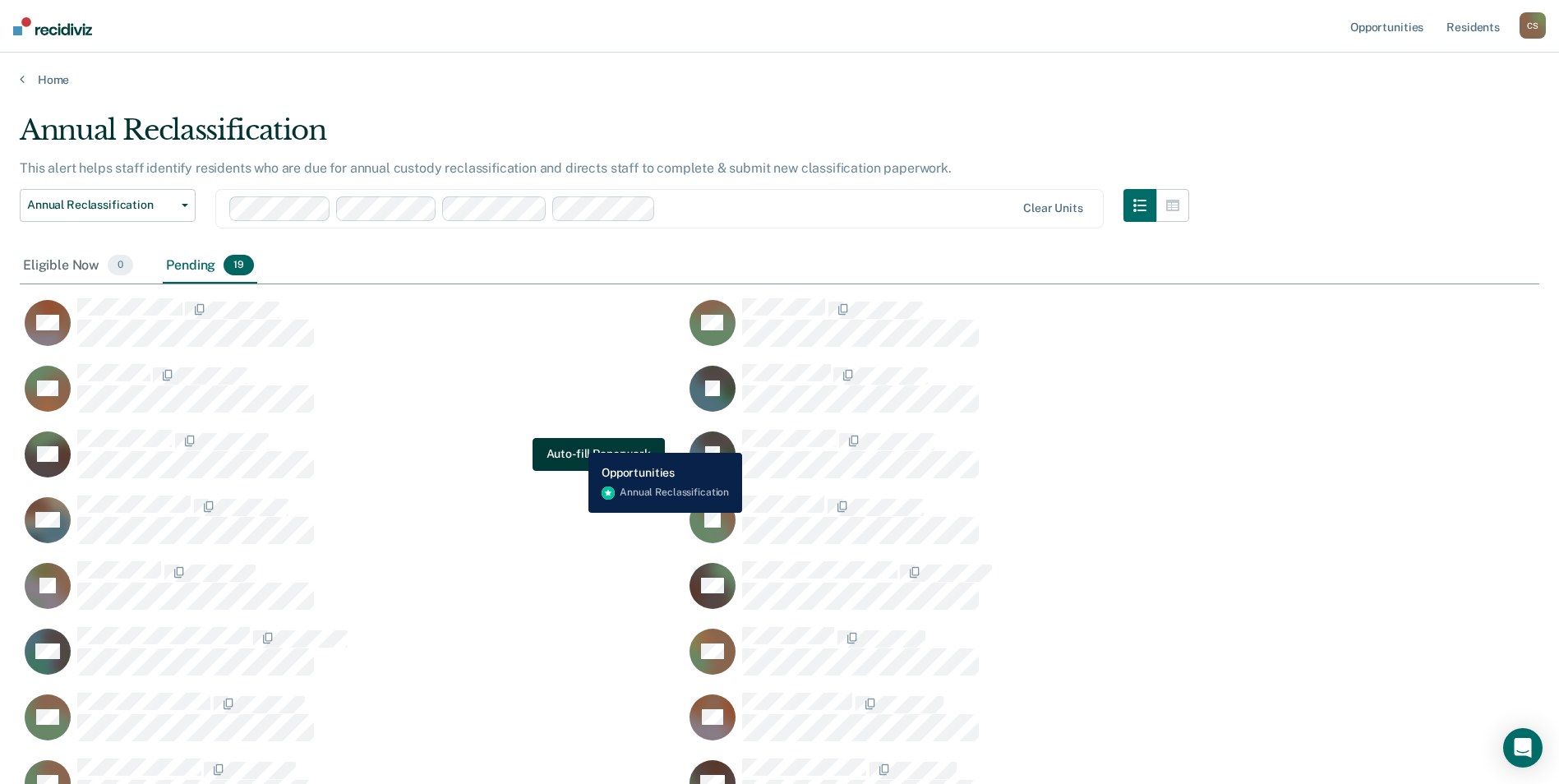 click on "Auto-fill Paperwork" at bounding box center (598, 454) 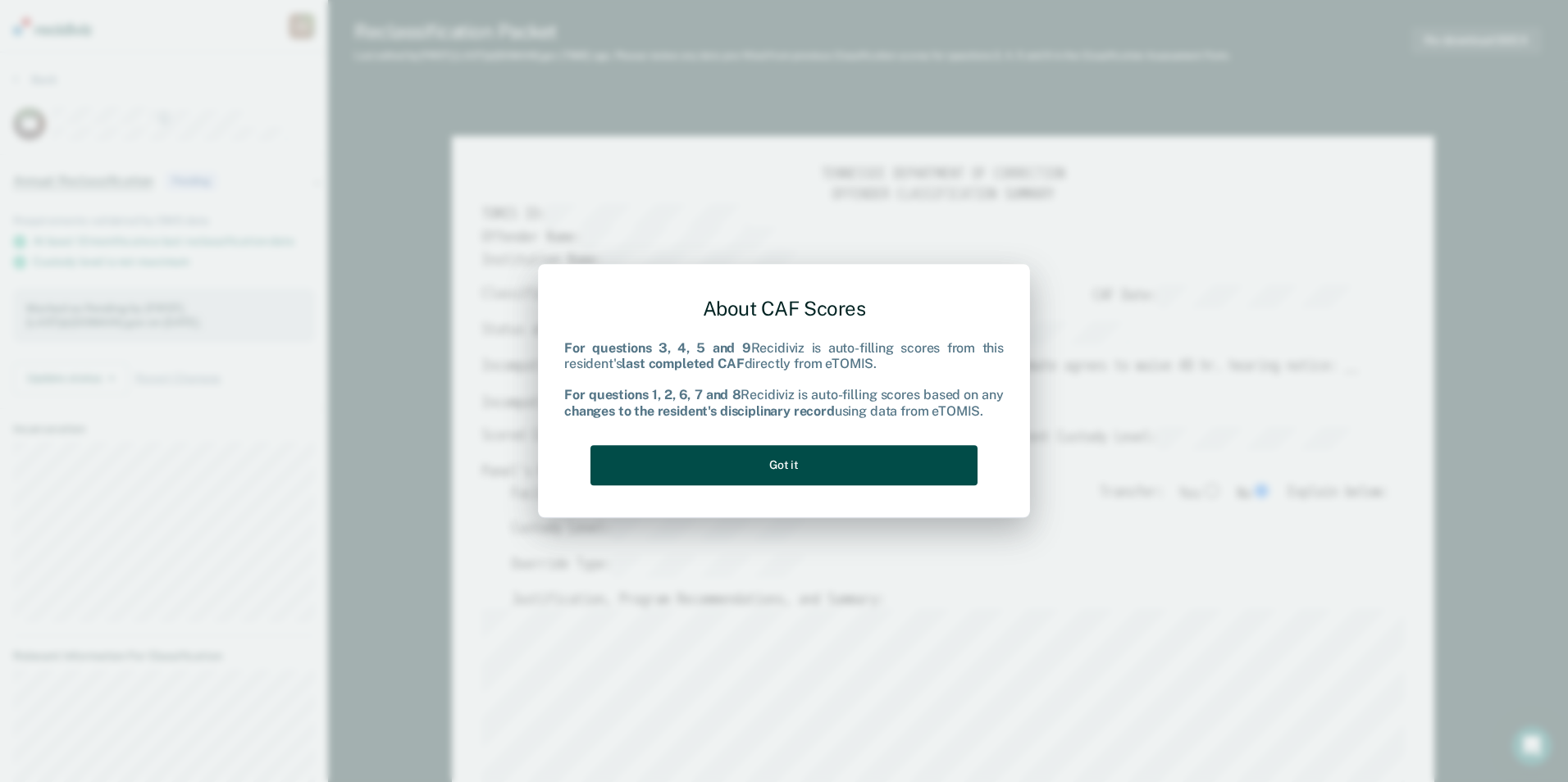 click on "Got it" at bounding box center (784, 465) 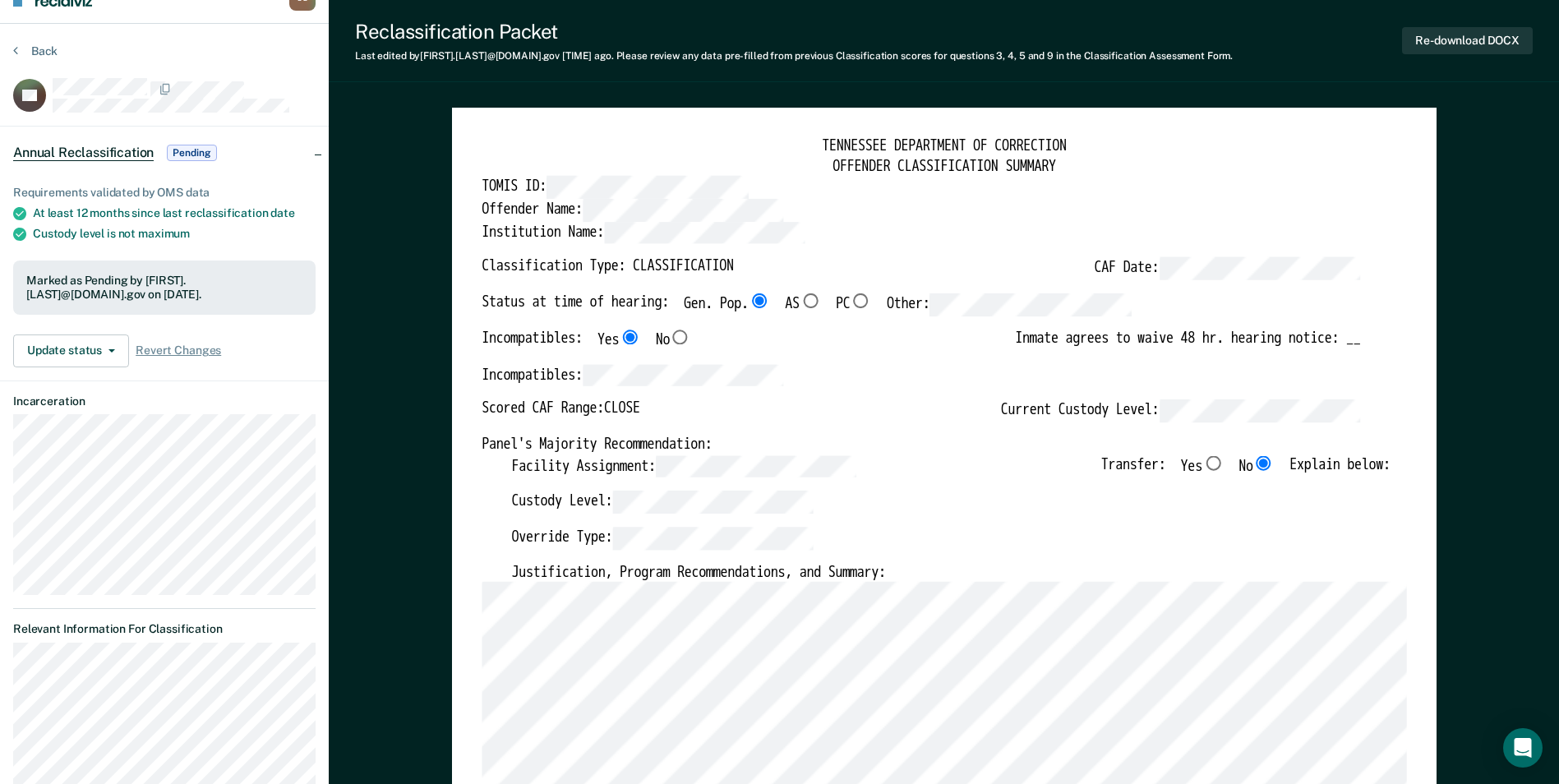 scroll, scrollTop: 0, scrollLeft: 0, axis: both 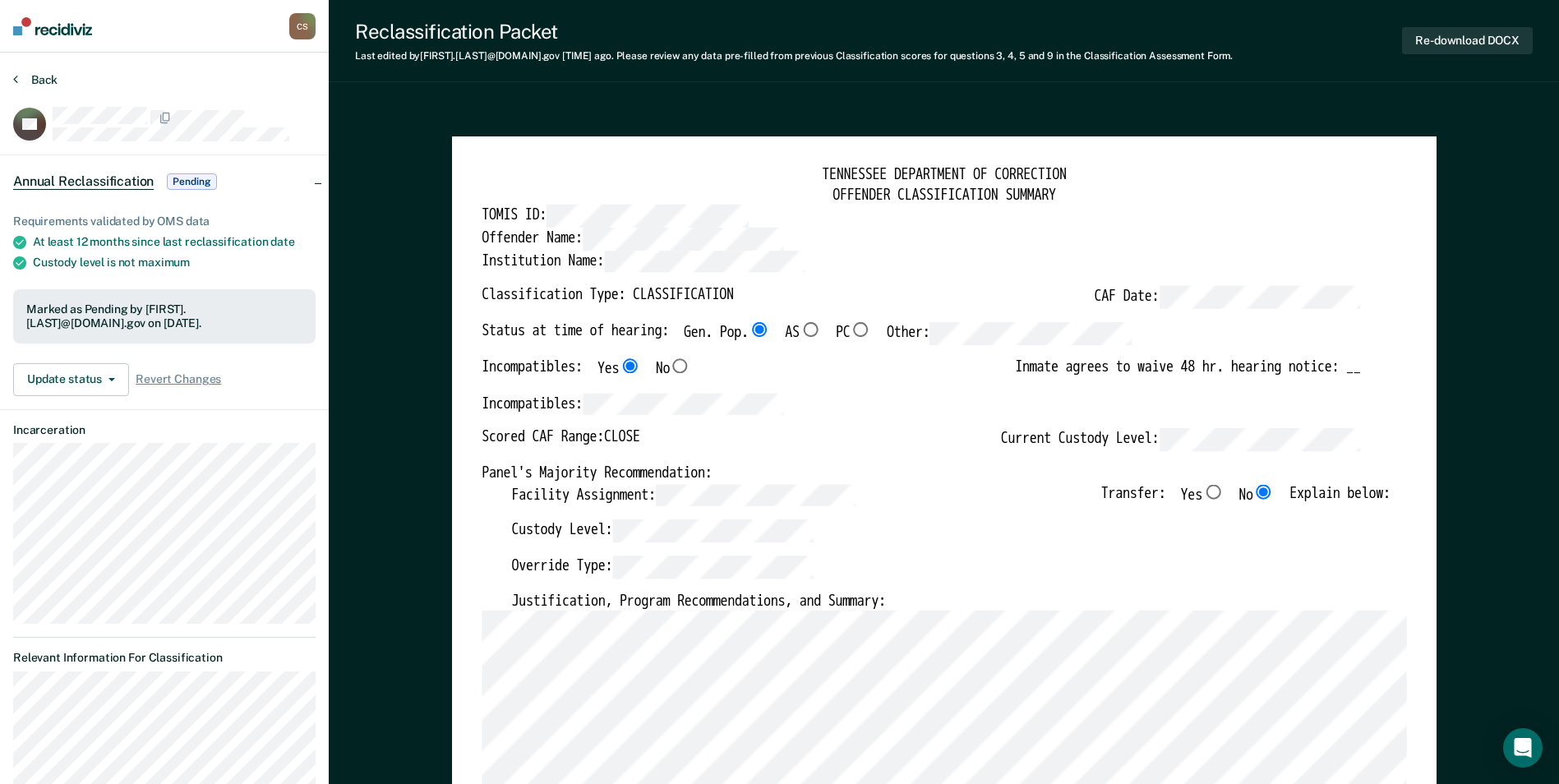 click on "Back" at bounding box center [35, 80] 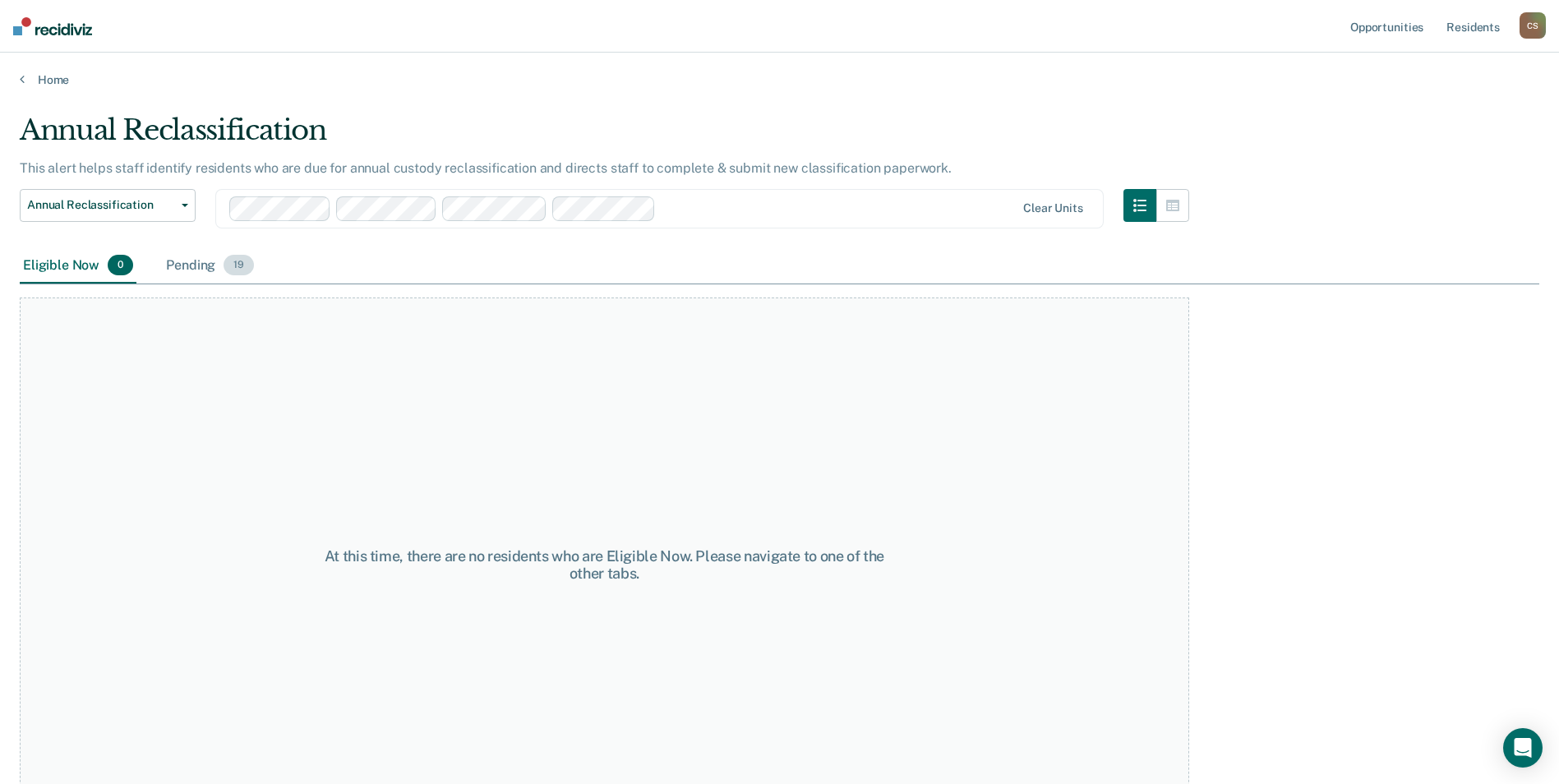drag, startPoint x: 201, startPoint y: 256, endPoint x: 212, endPoint y: 259, distance: 11.4017543 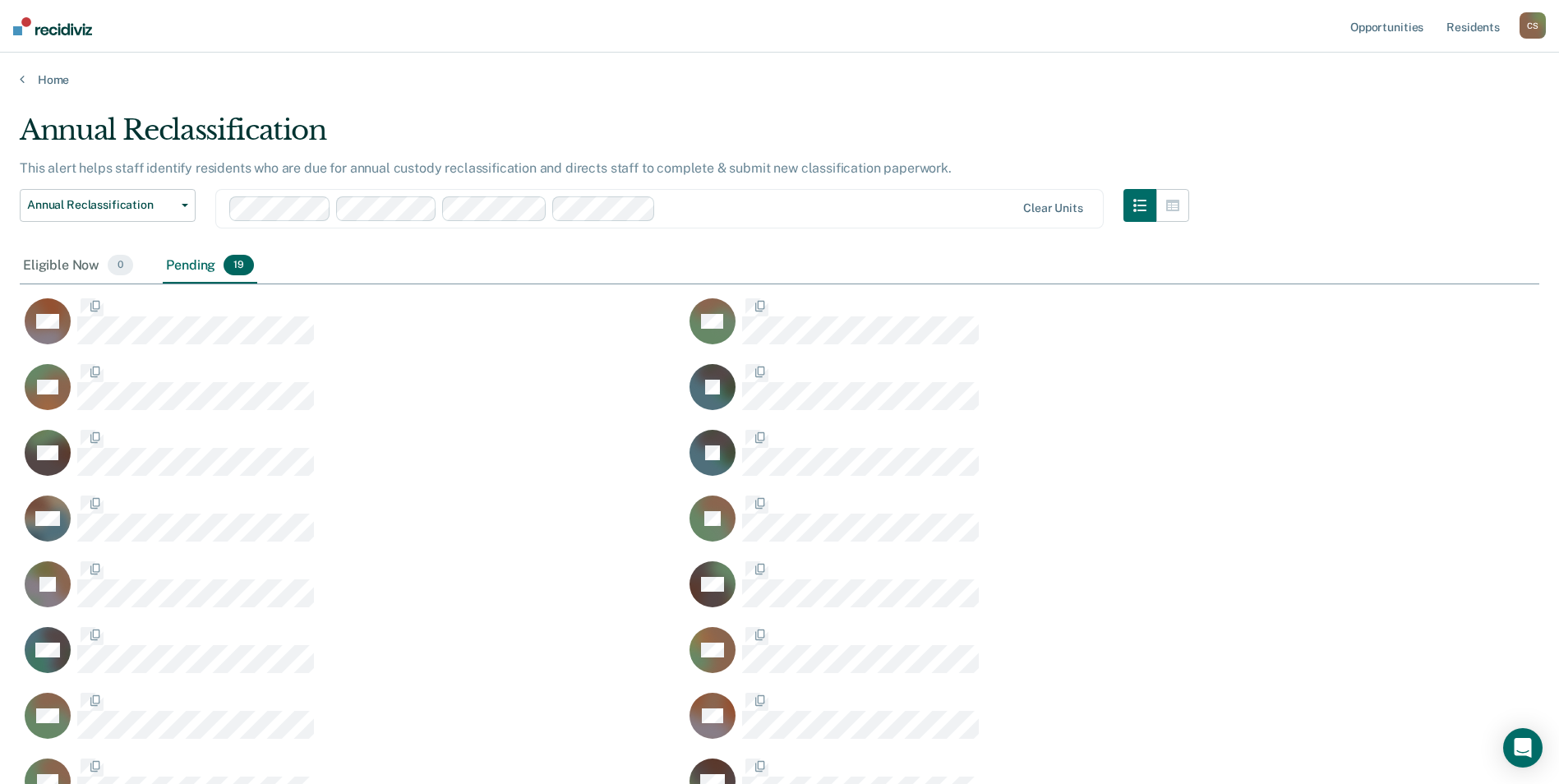 scroll, scrollTop: 13, scrollLeft: 13, axis: both 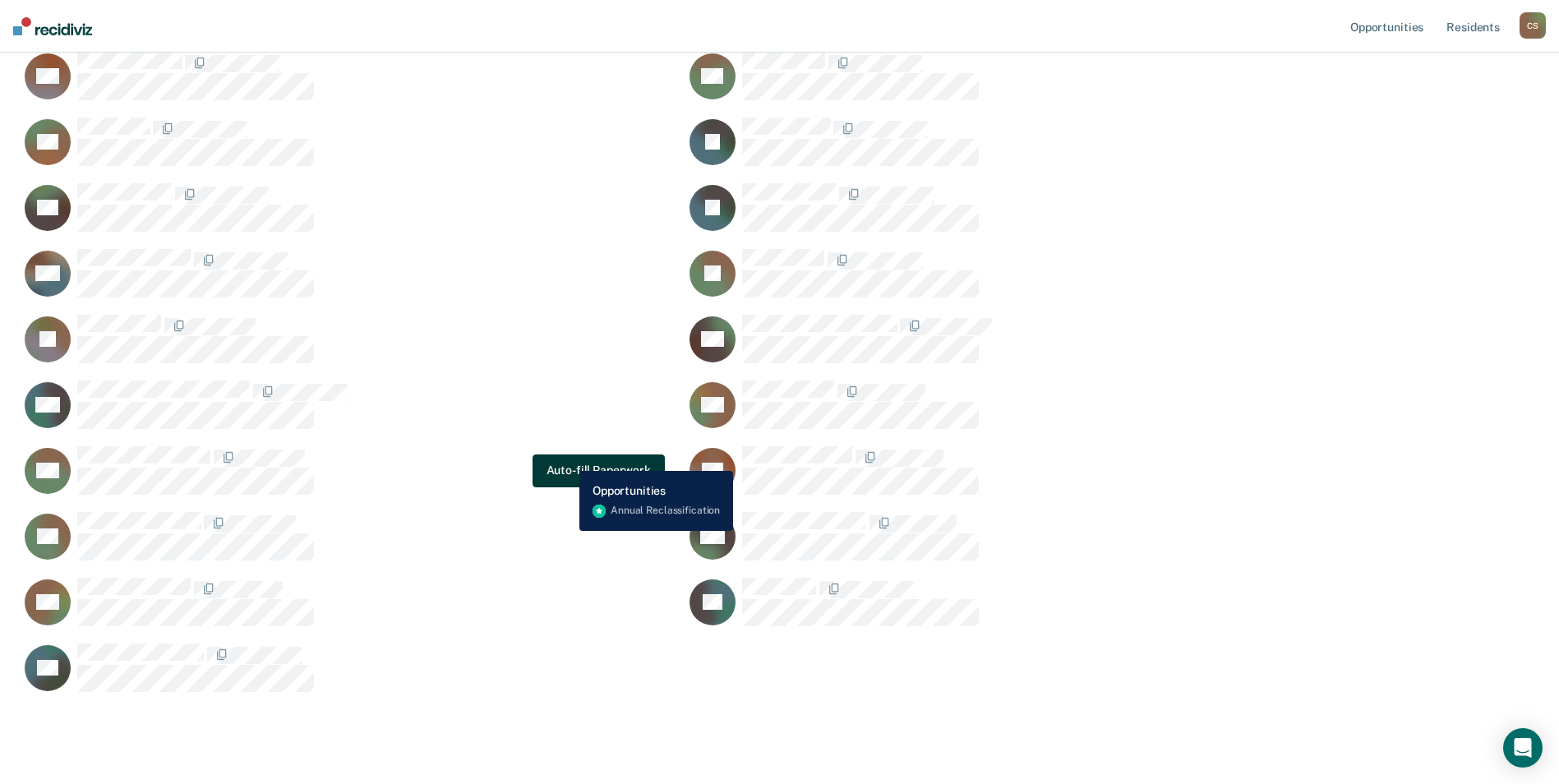 click on "Auto-fill Paperwork" at bounding box center (598, 471) 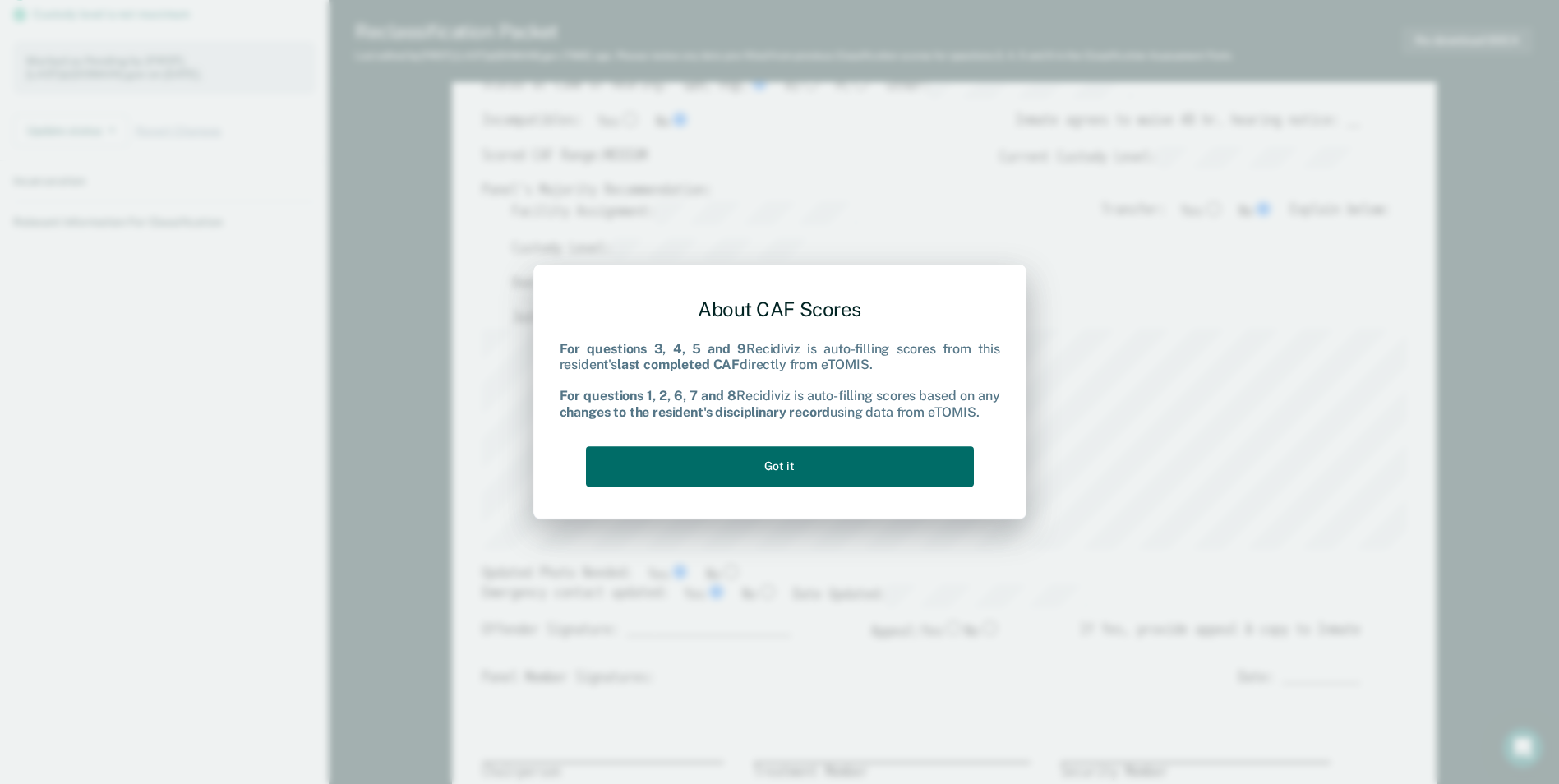 scroll, scrollTop: 0, scrollLeft: 0, axis: both 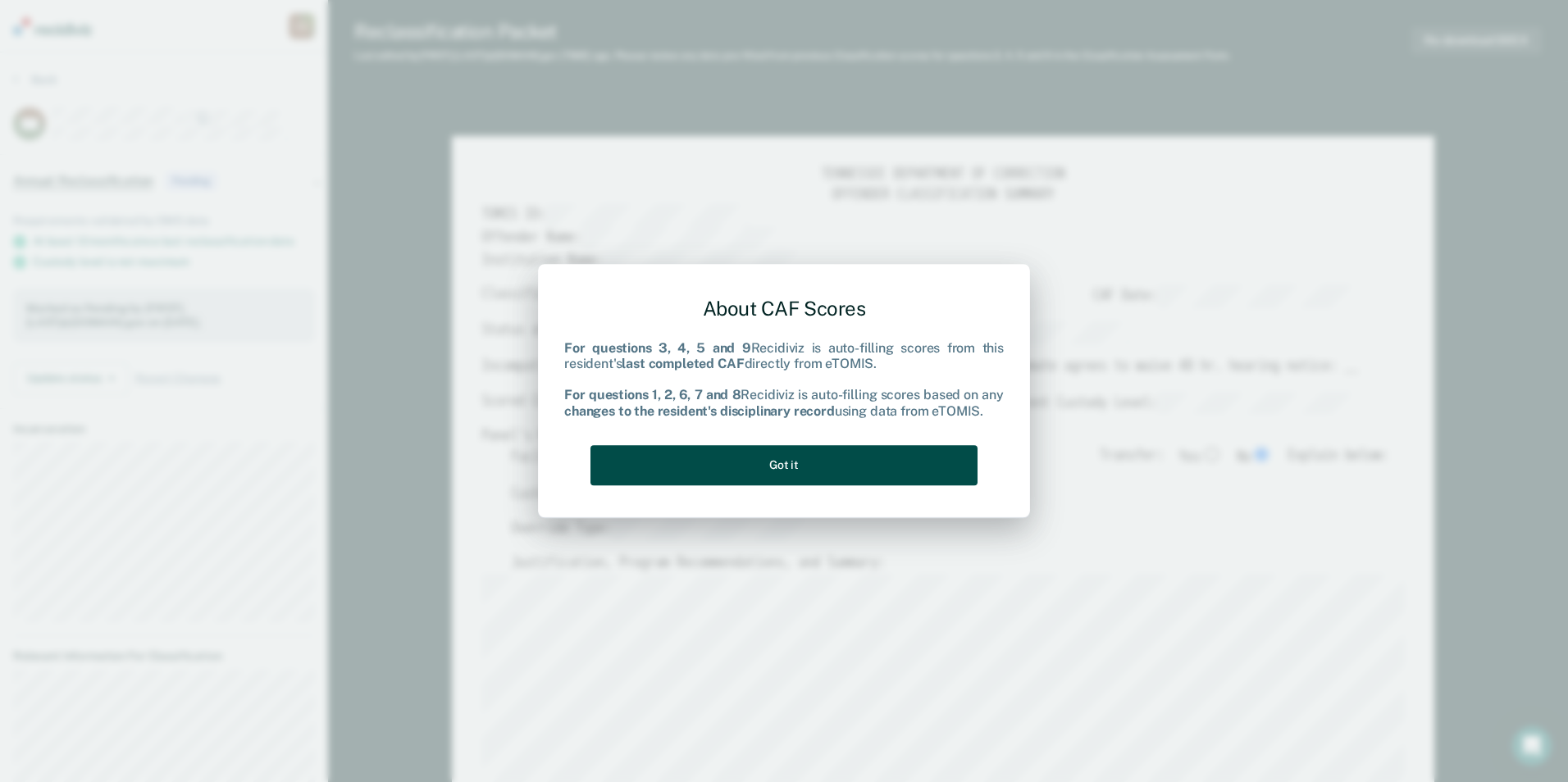 click on "Got it" at bounding box center (784, 465) 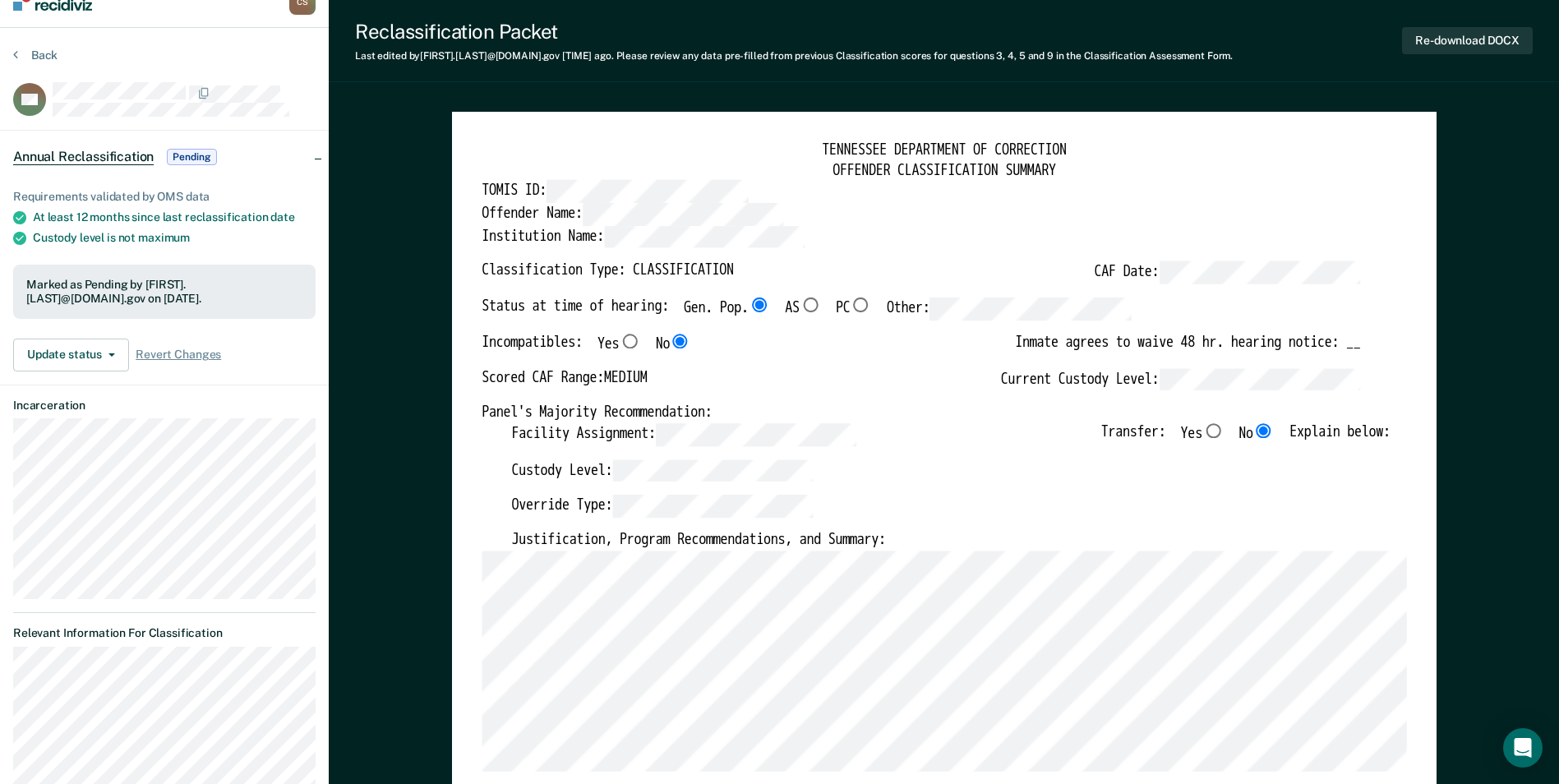 scroll, scrollTop: 0, scrollLeft: 0, axis: both 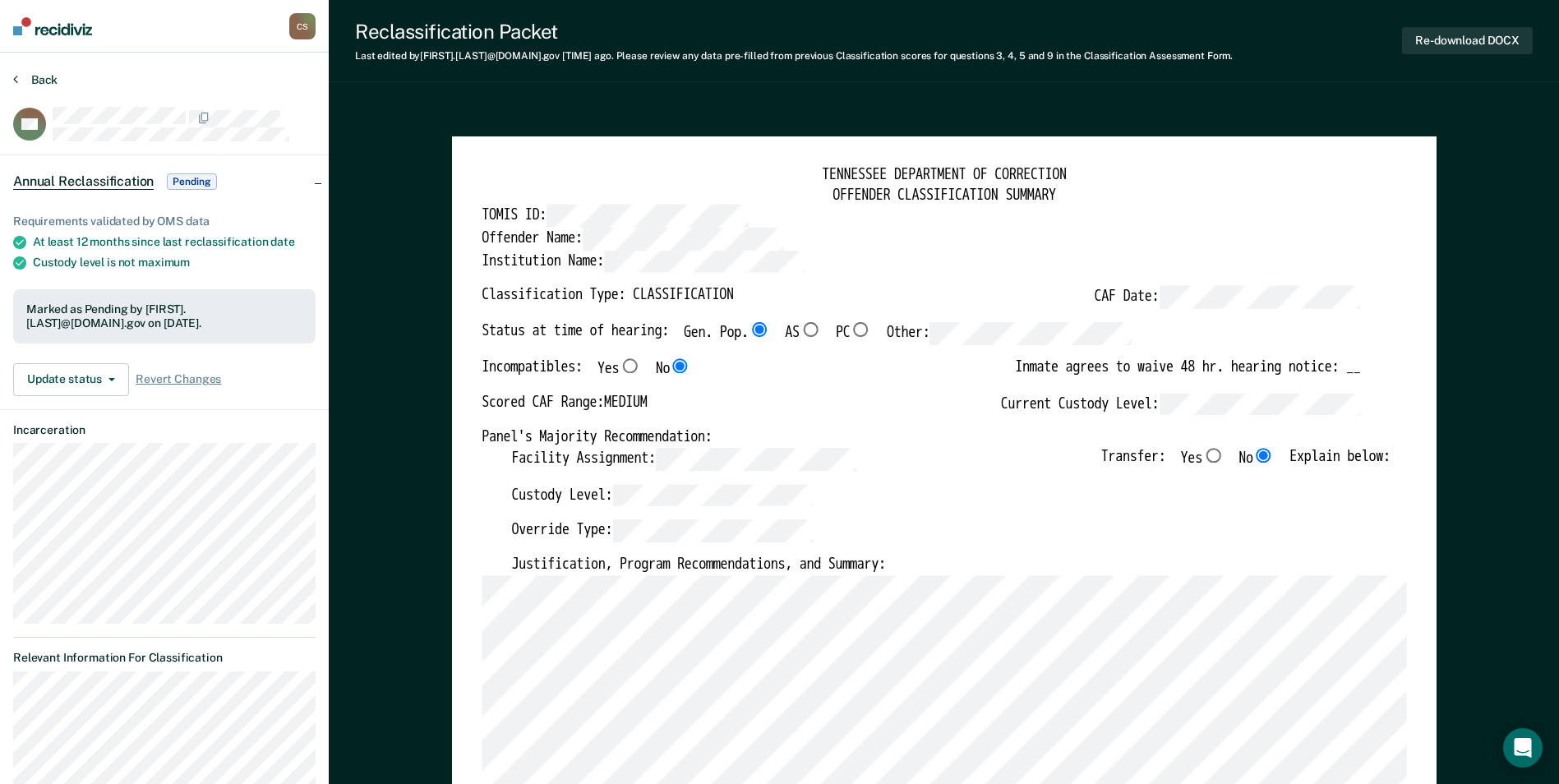 click on "Back" at bounding box center (35, 80) 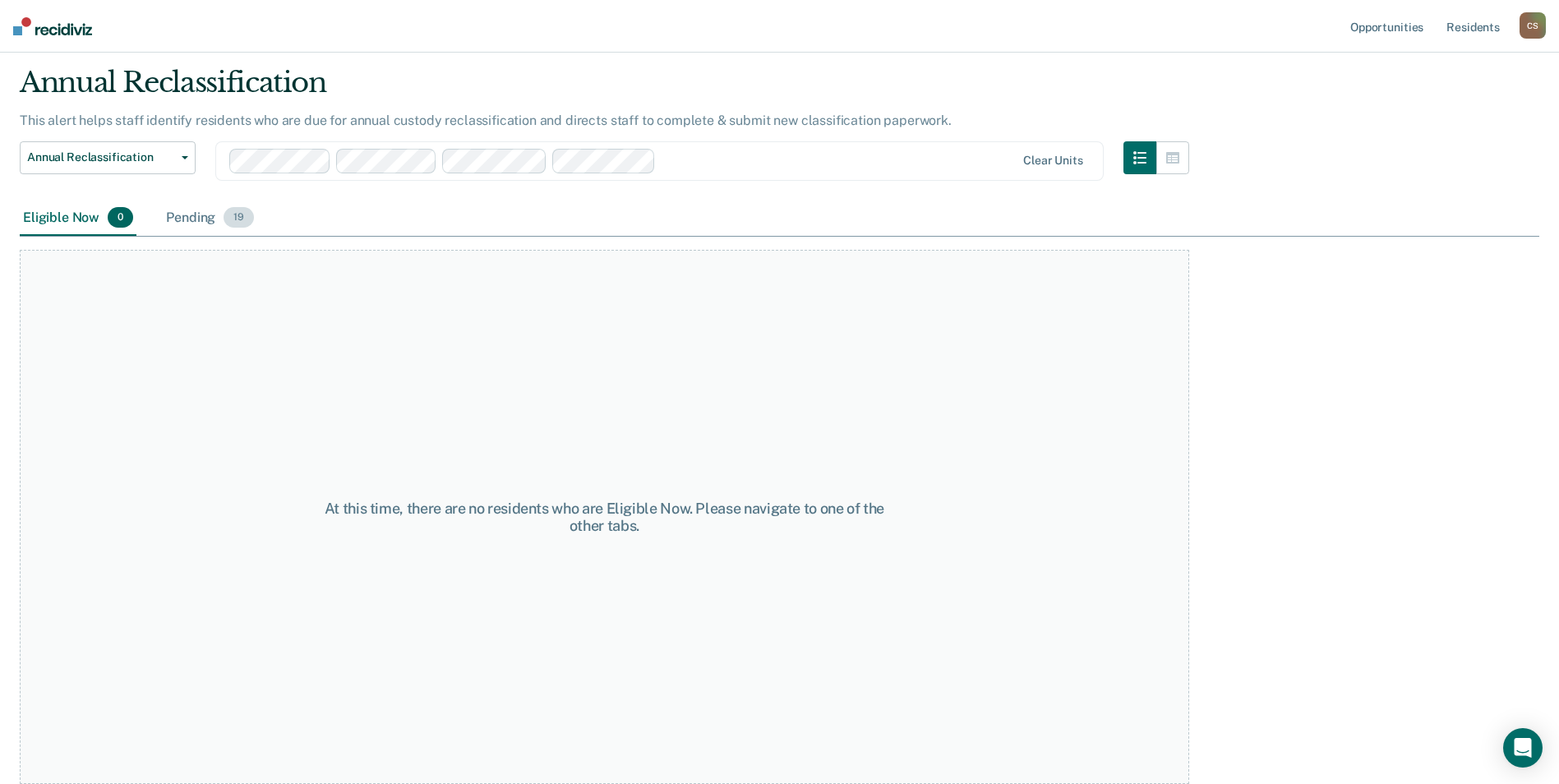 click on "Pending 19" at bounding box center [210, 219] 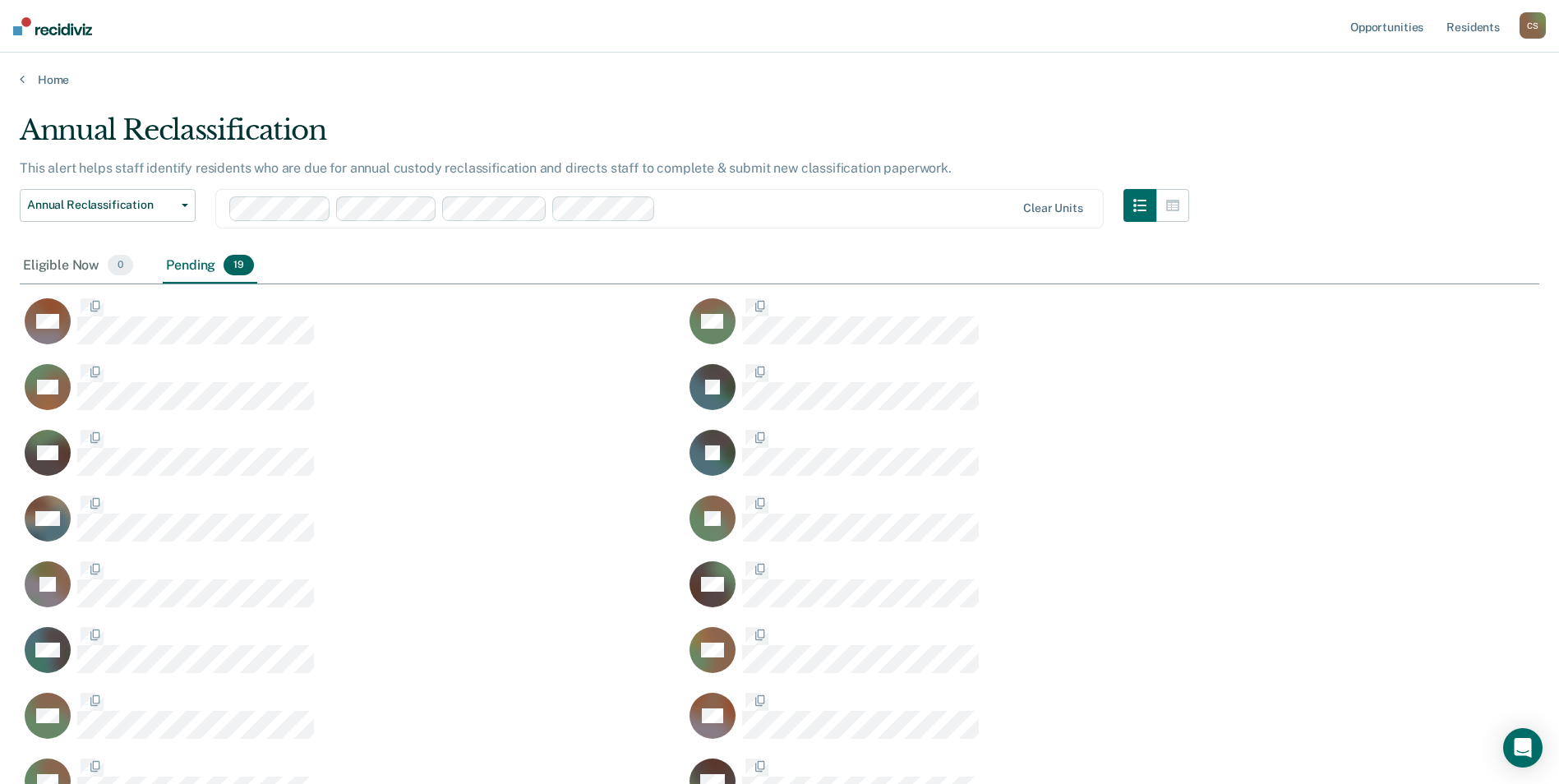 scroll, scrollTop: 13, scrollLeft: 13, axis: both 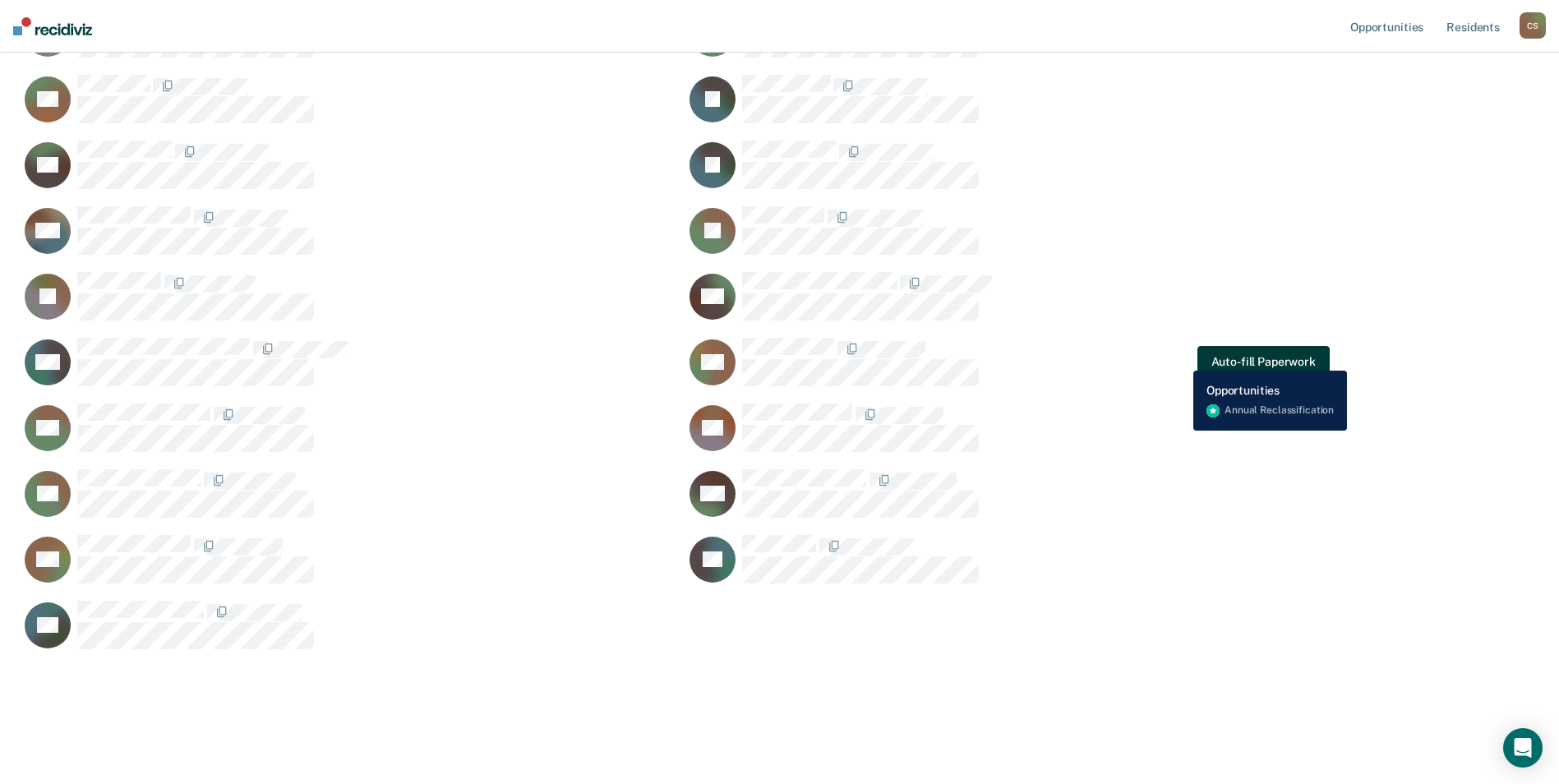 click on "Auto-fill Paperwork" at bounding box center [1263, 362] 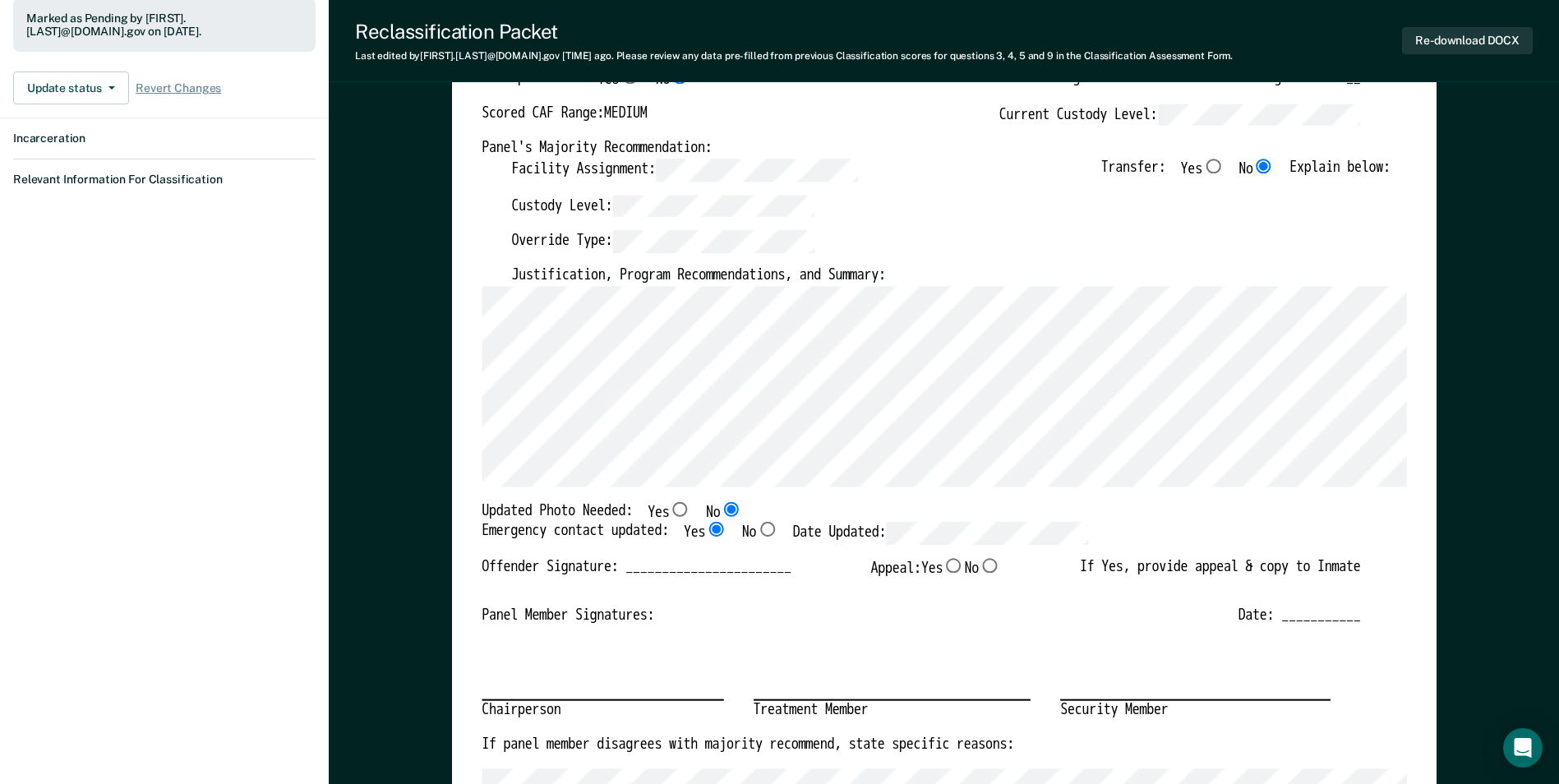 scroll, scrollTop: 0, scrollLeft: 0, axis: both 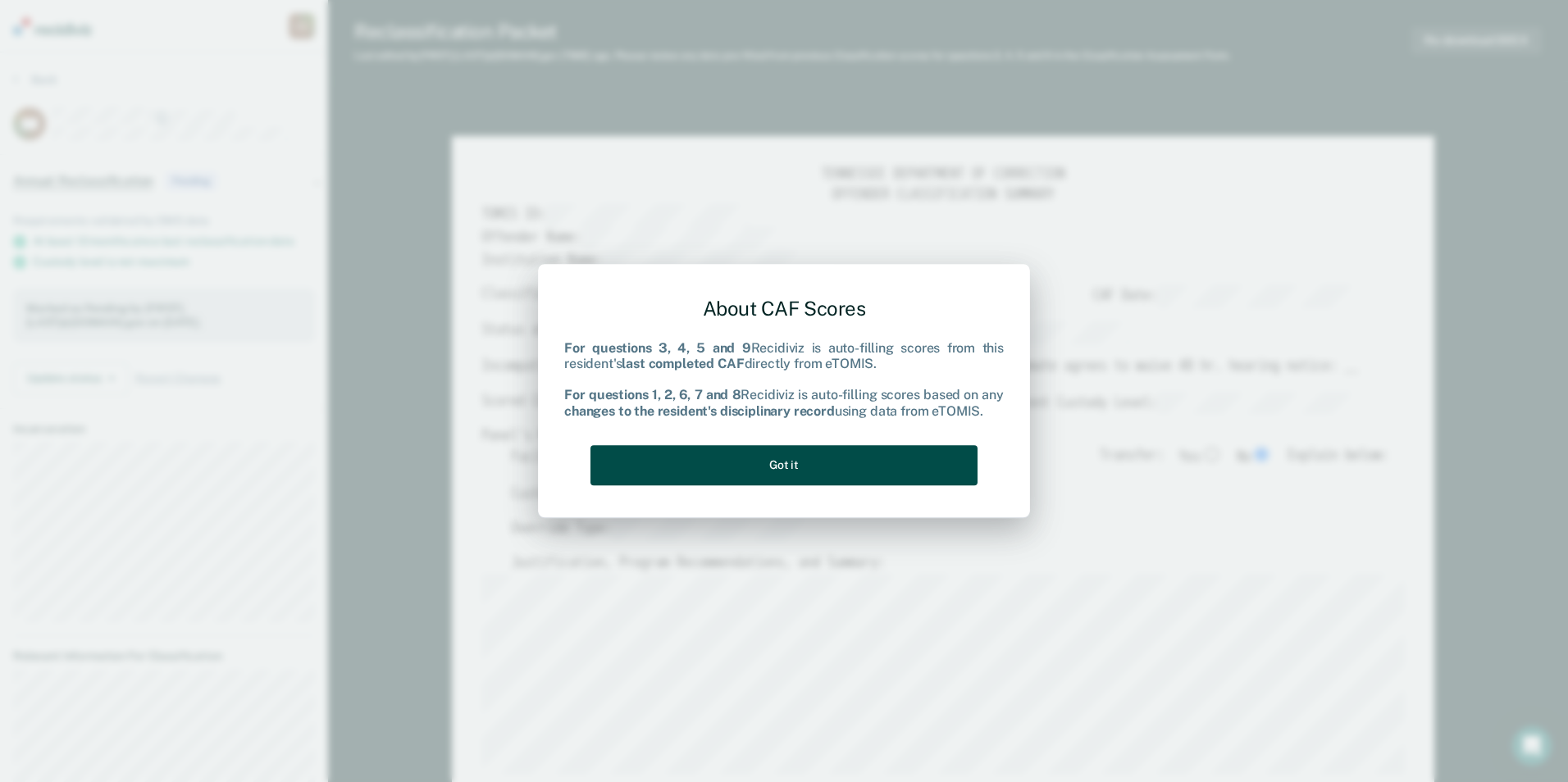 click on "Got it" at bounding box center (784, 465) 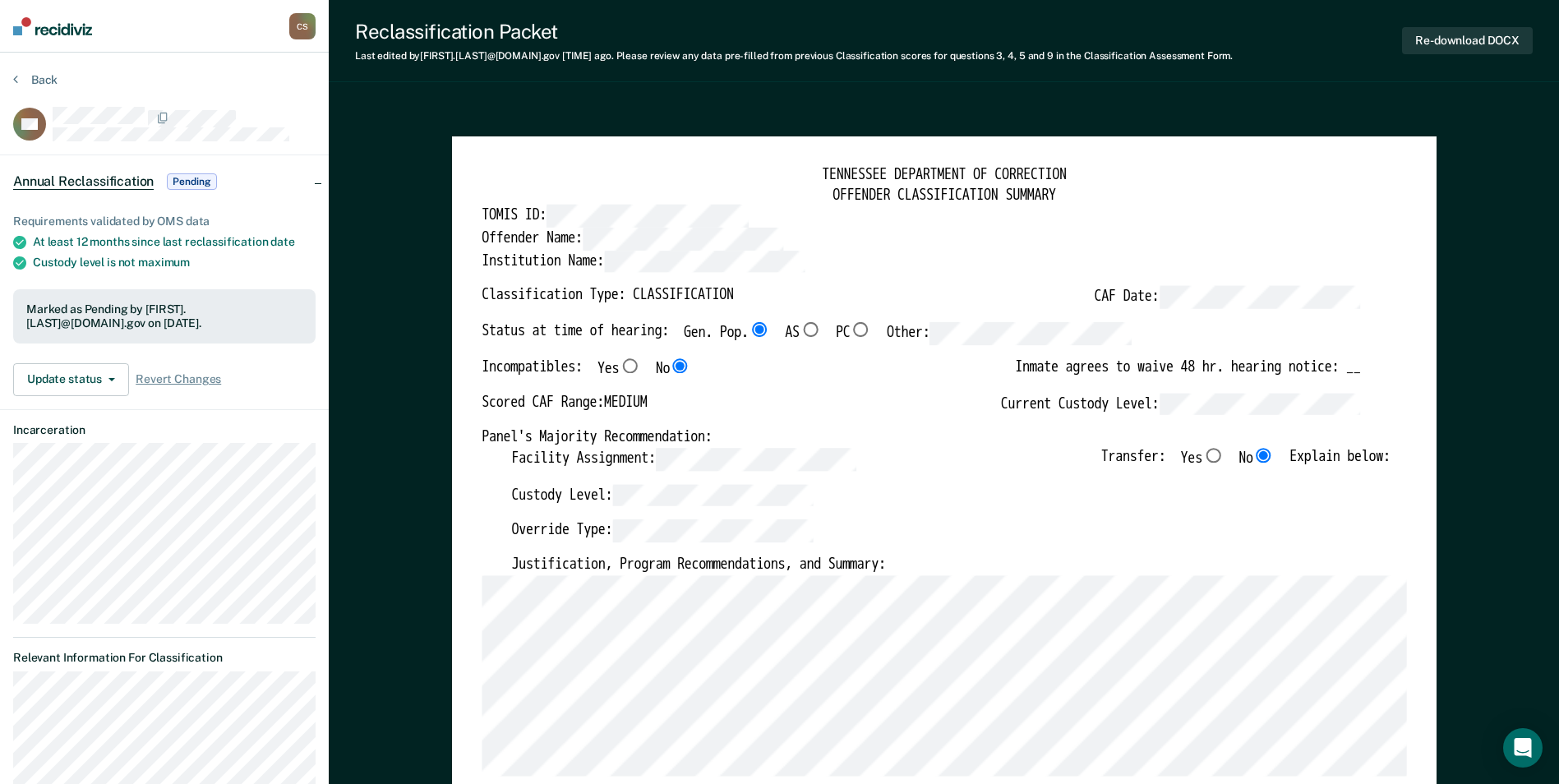 type on "x" 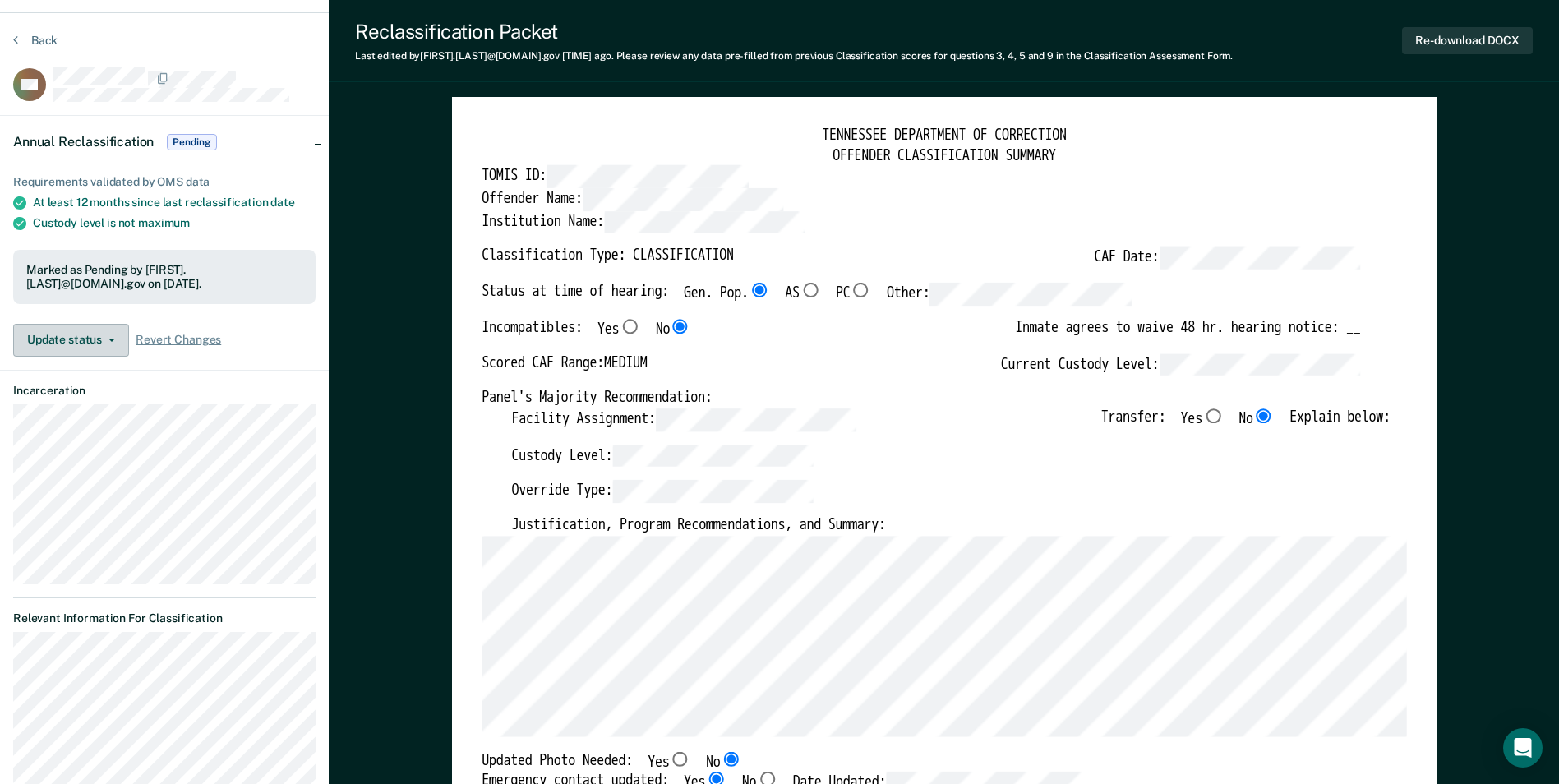 scroll, scrollTop: 0, scrollLeft: 0, axis: both 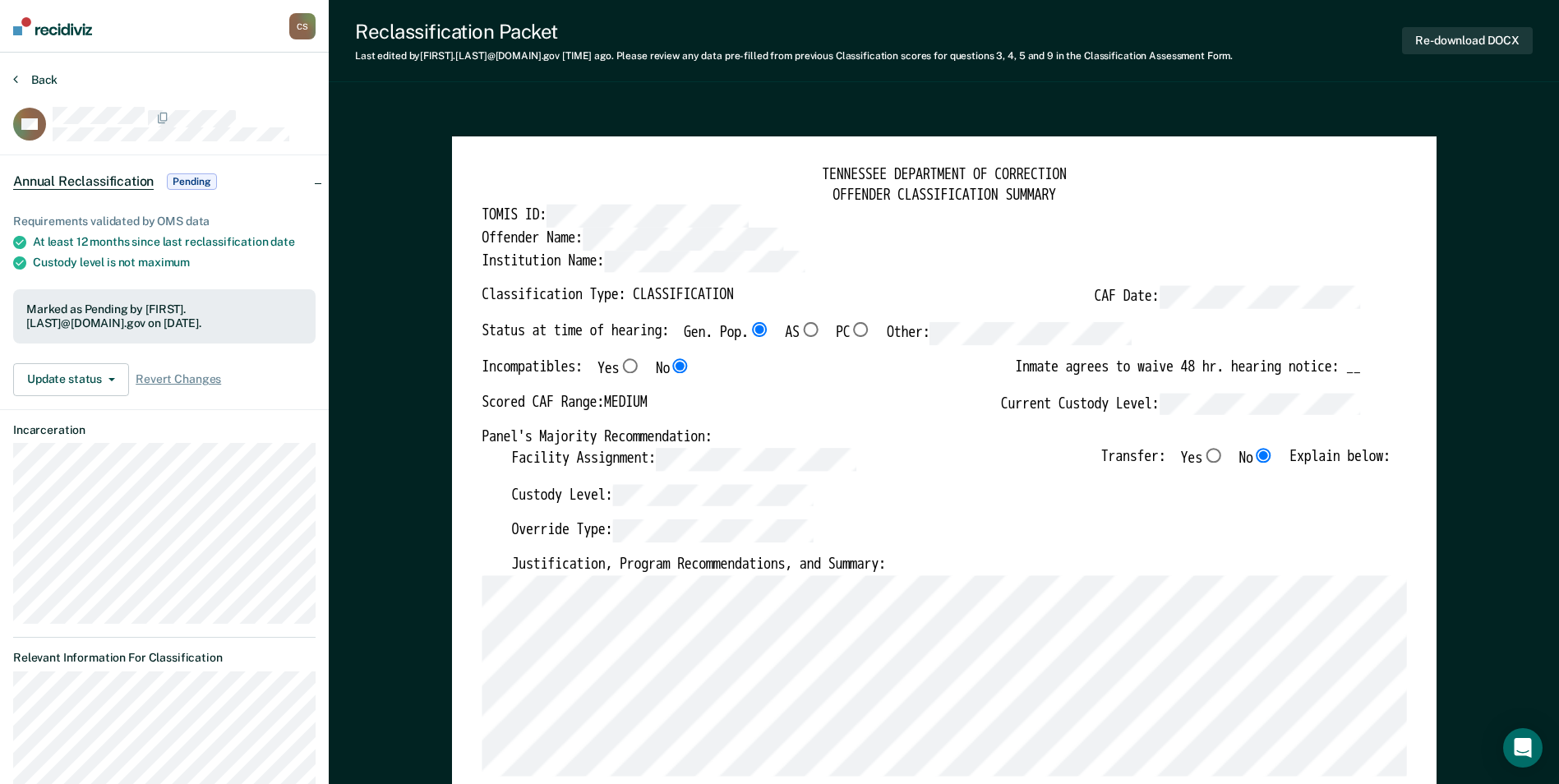 click on "Back" at bounding box center [35, 80] 